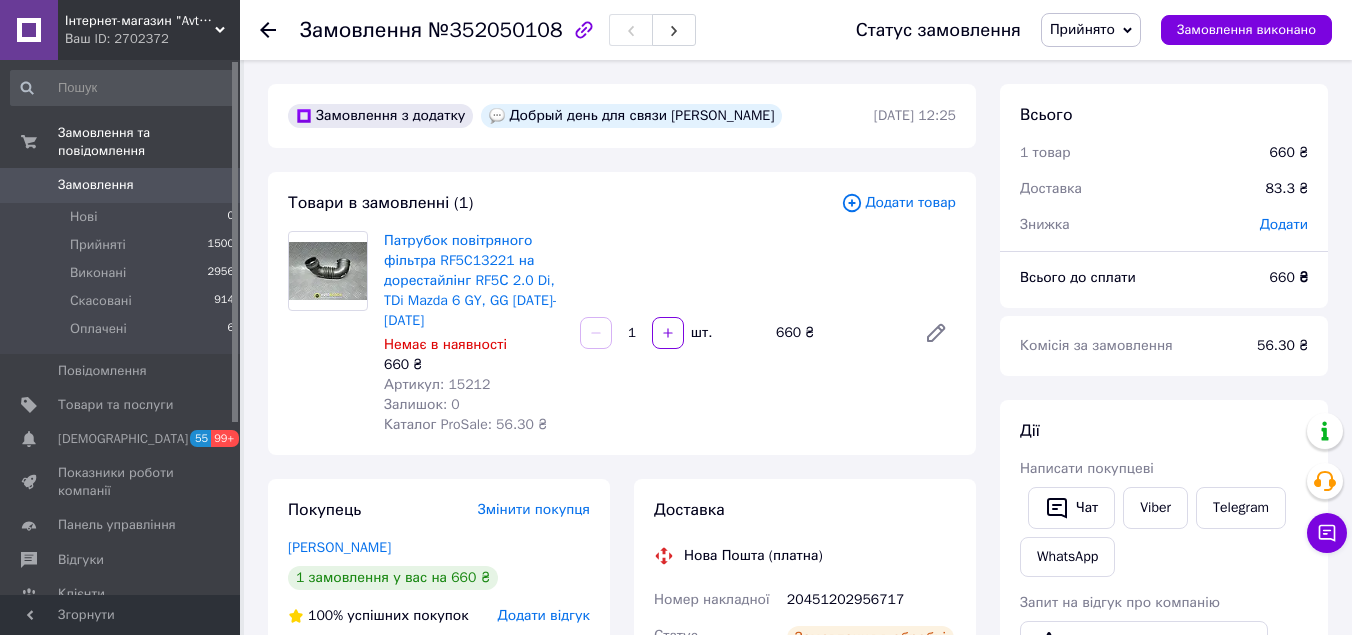 scroll, scrollTop: 0, scrollLeft: 0, axis: both 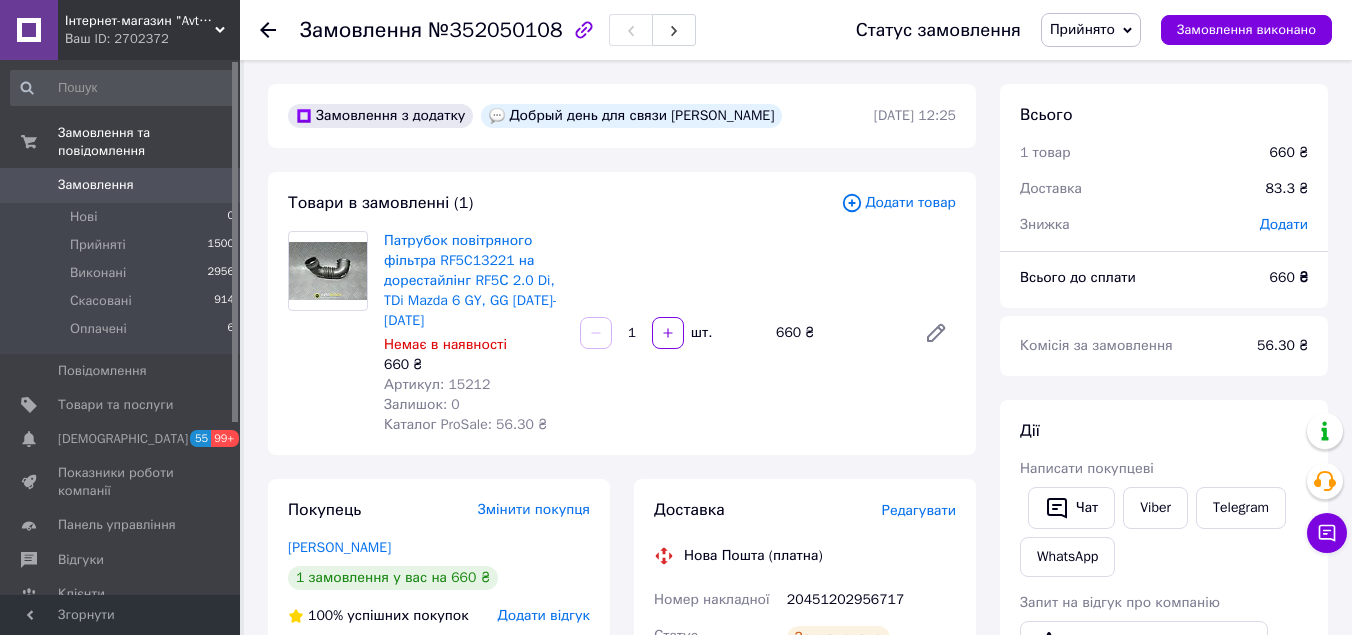click on "Замовлення" at bounding box center (96, 185) 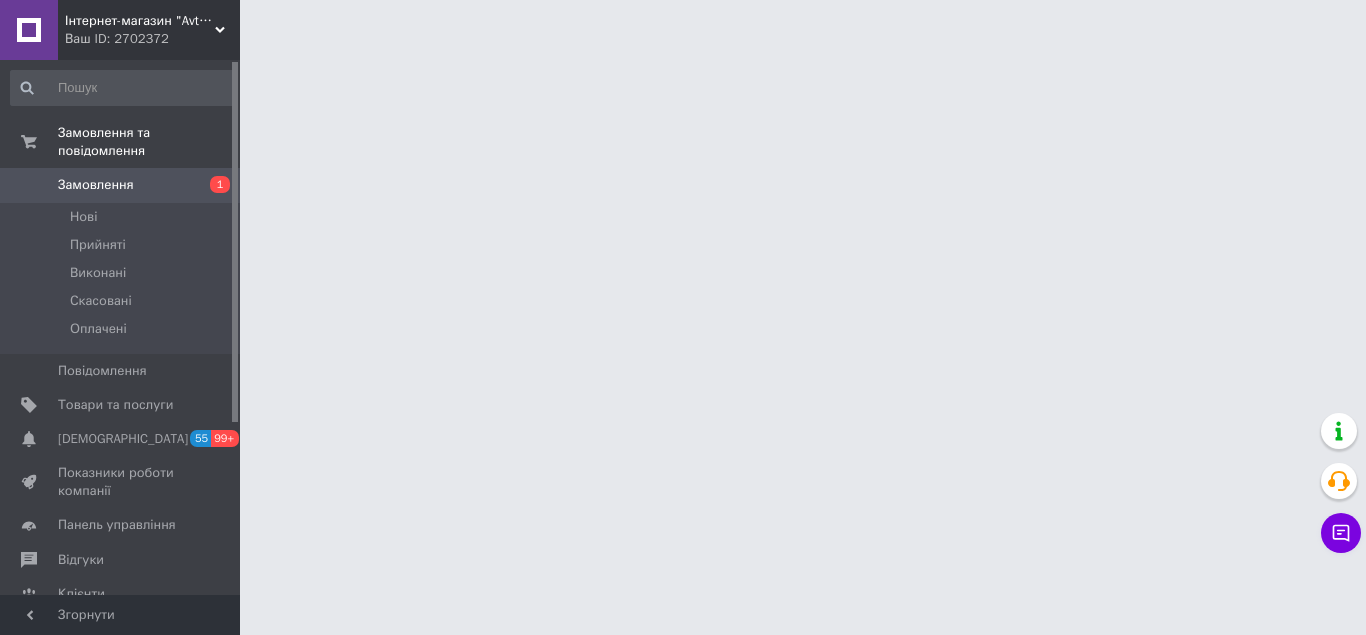 scroll, scrollTop: 0, scrollLeft: 0, axis: both 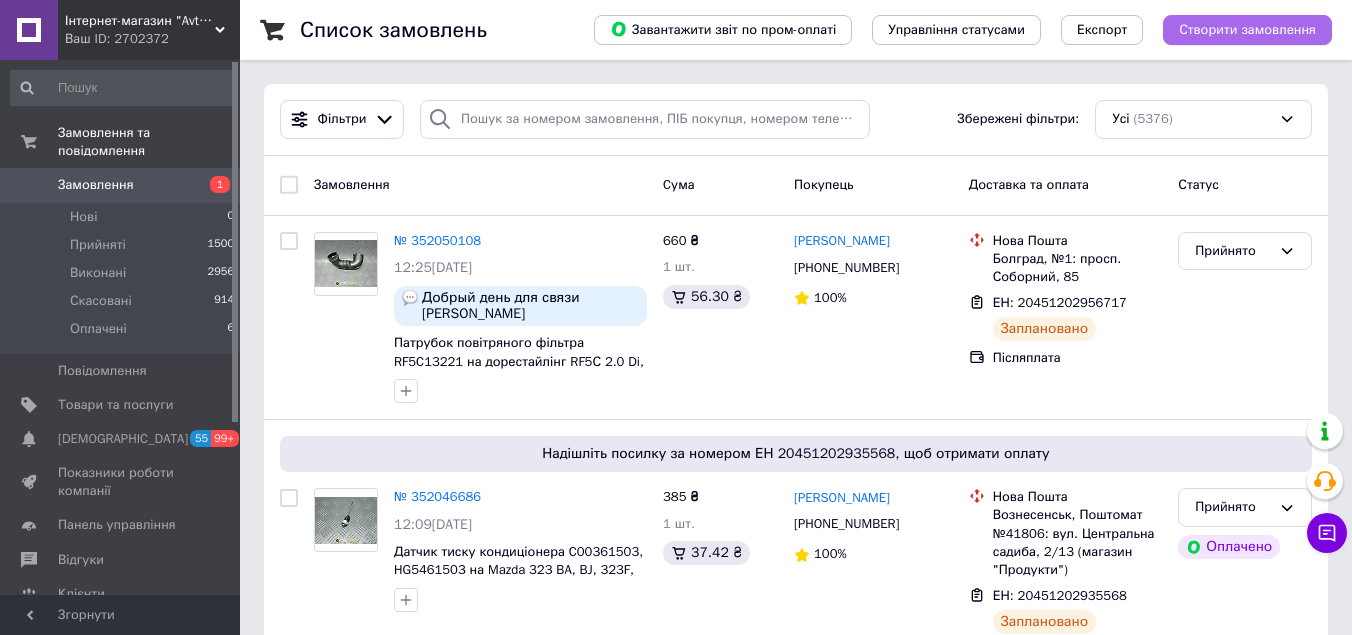 click on "Створити замовлення" at bounding box center [1247, 30] 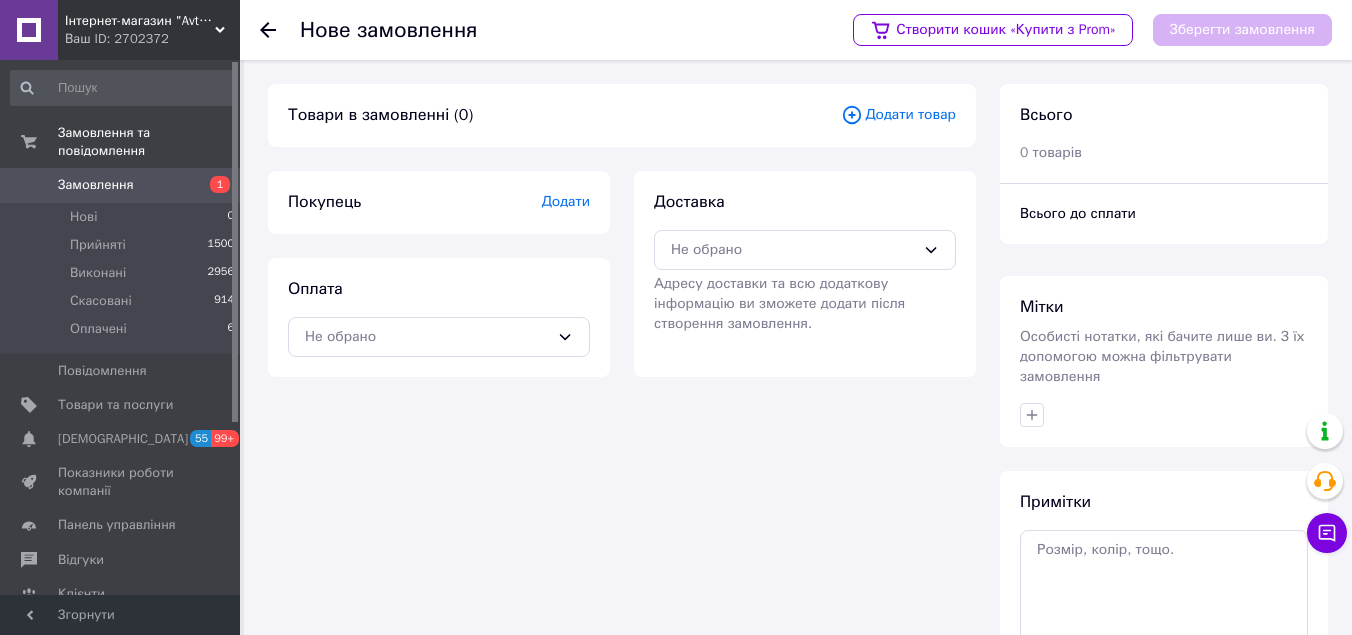 click on "Додати товар" at bounding box center [898, 115] 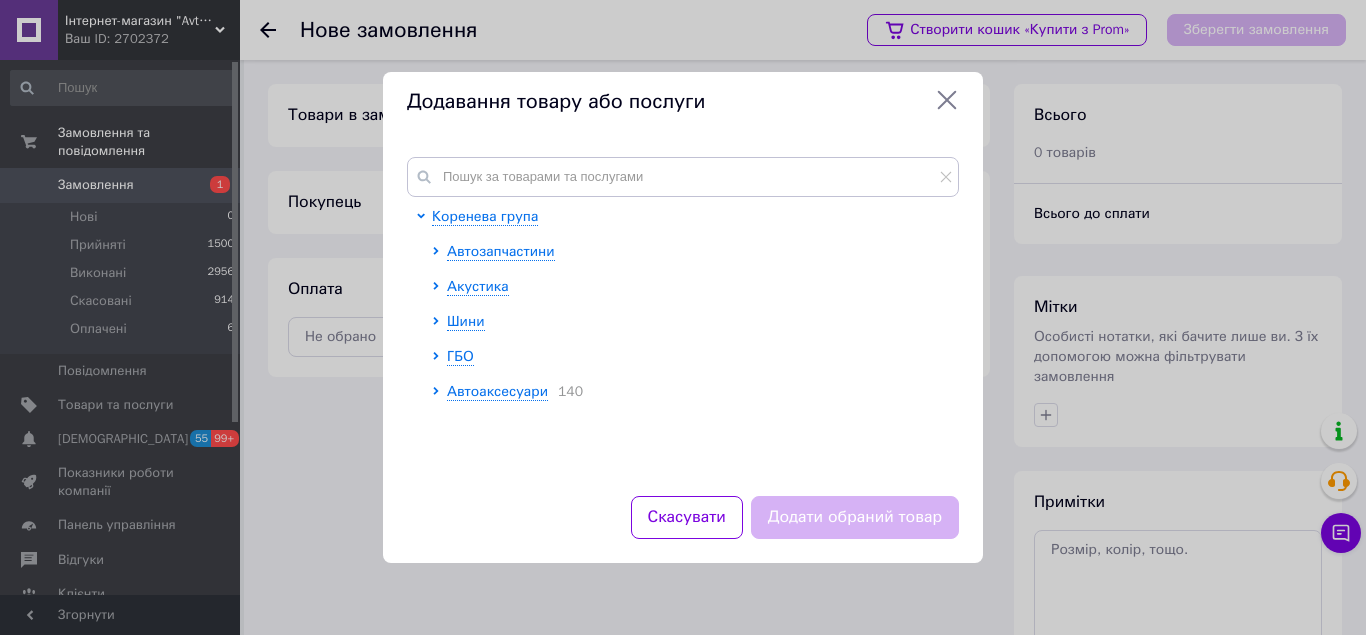 click on "Коренева група Автозапчастини Акустика Шини ГБО Автоаксесуари 140" at bounding box center (683, 314) 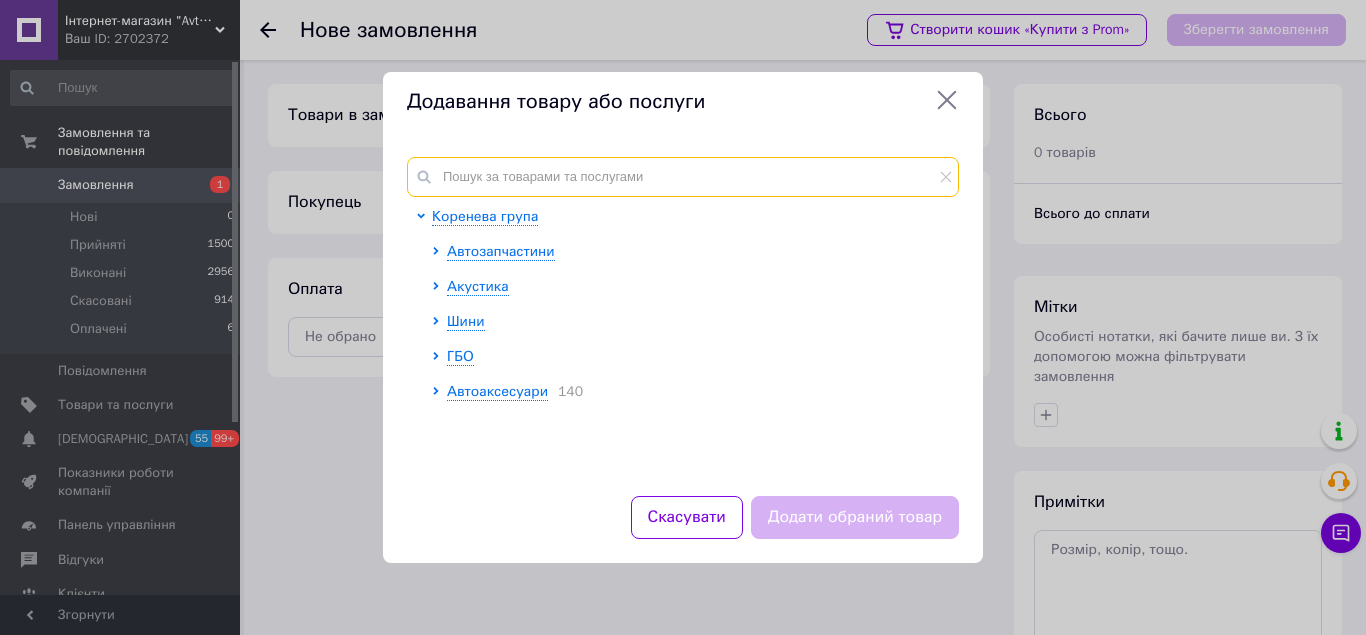 click at bounding box center [683, 177] 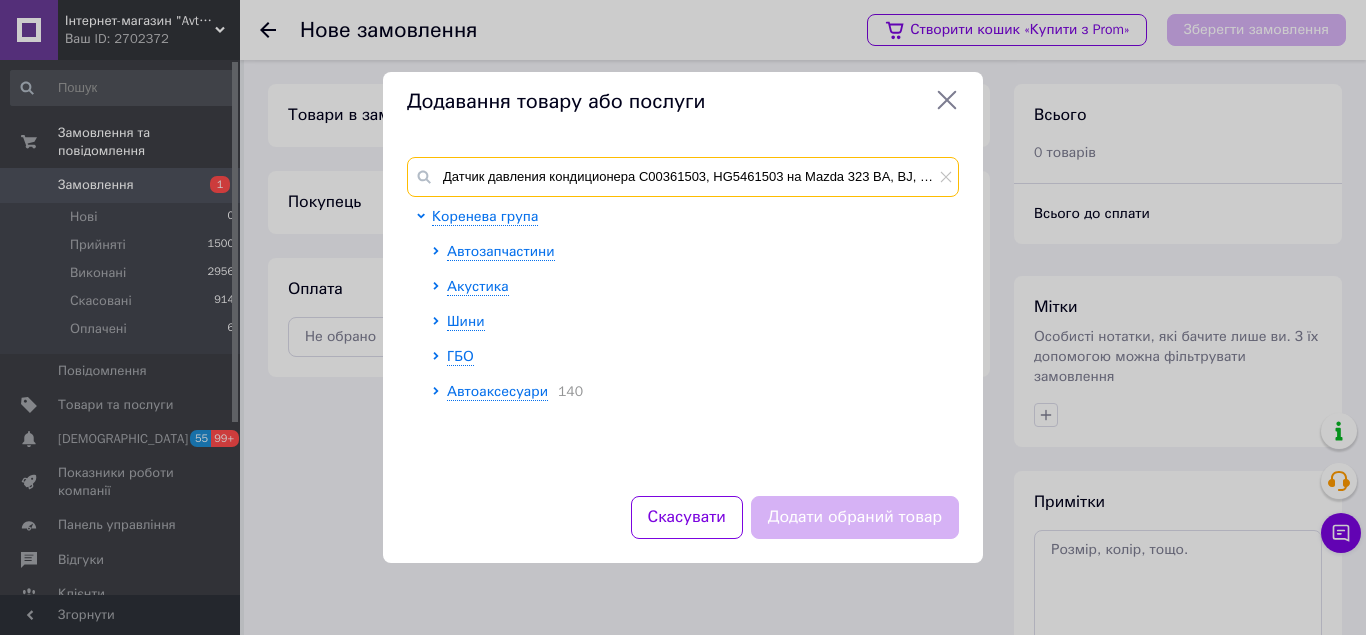 scroll, scrollTop: 0, scrollLeft: 174, axis: horizontal 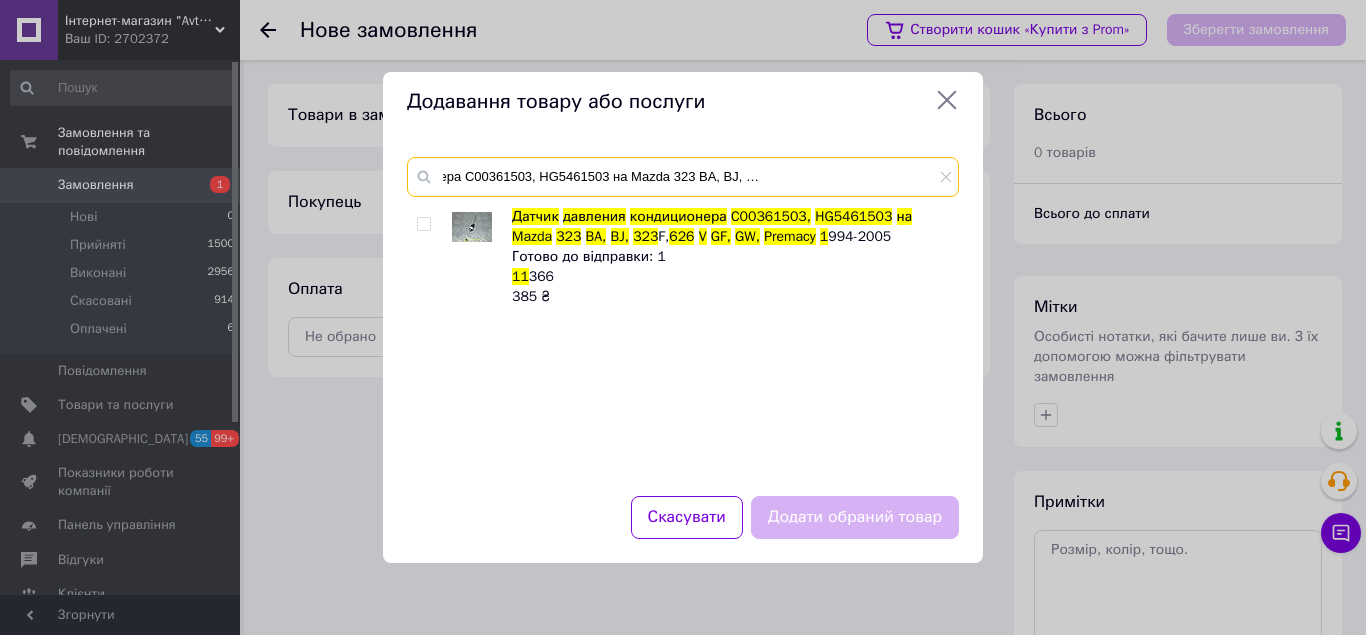 type on "Датчик давления кондиционера C00361503, HG5461503 на Mazda 323 BA, BJ, 323F, 626 V GF, GW, Premacy 1" 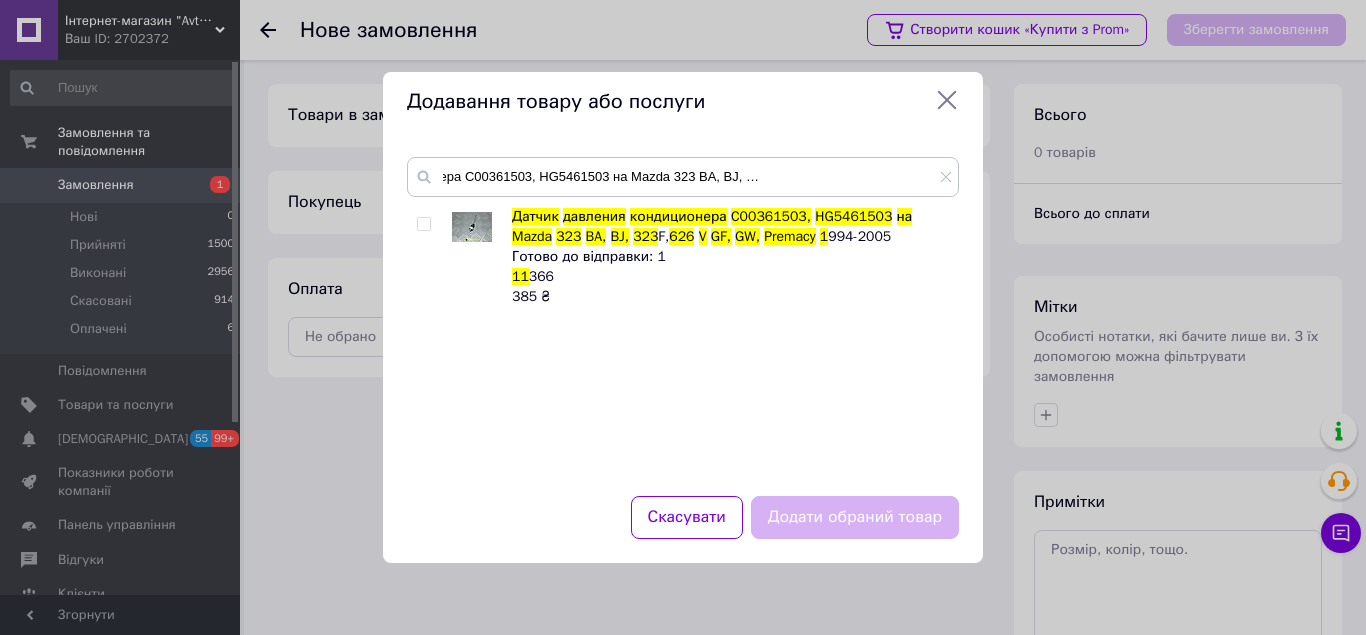 click at bounding box center (423, 224) 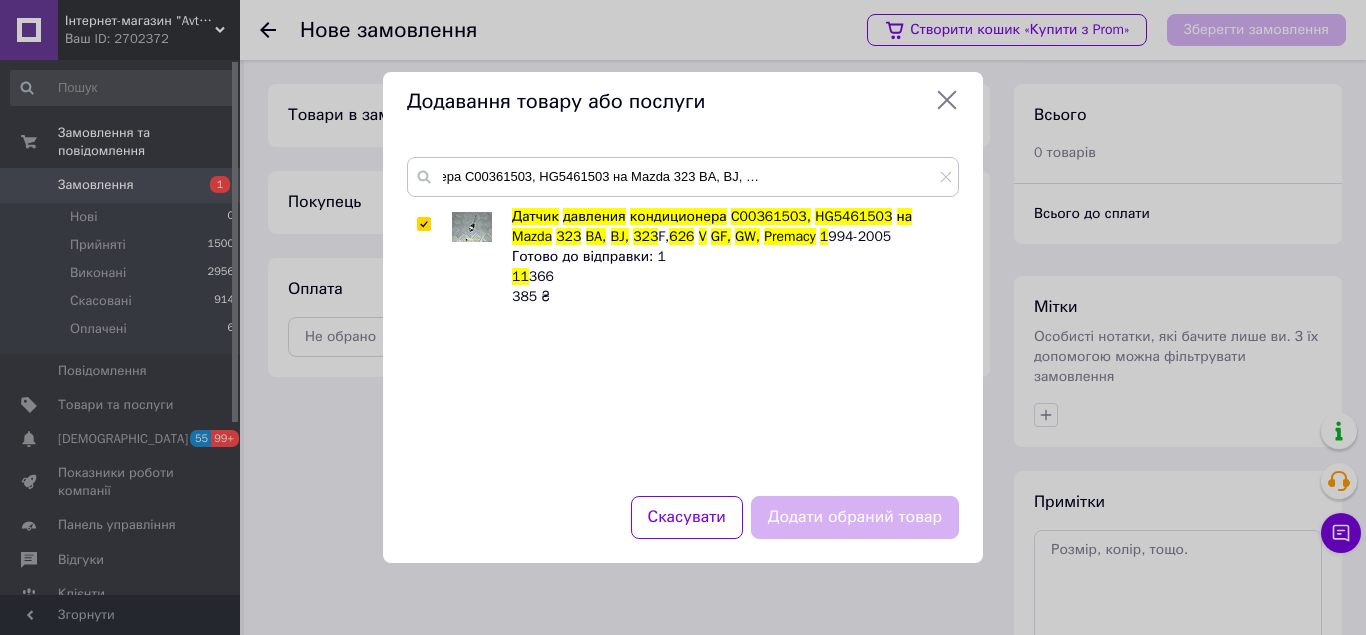 checkbox on "true" 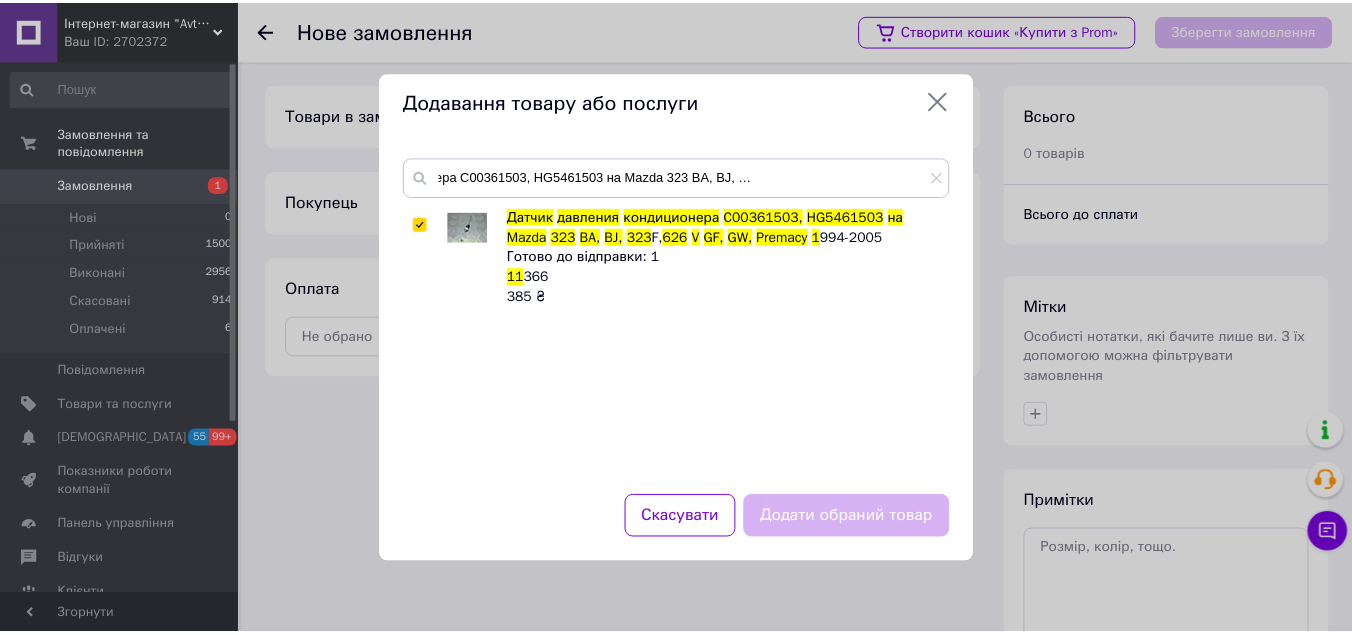scroll, scrollTop: 0, scrollLeft: 0, axis: both 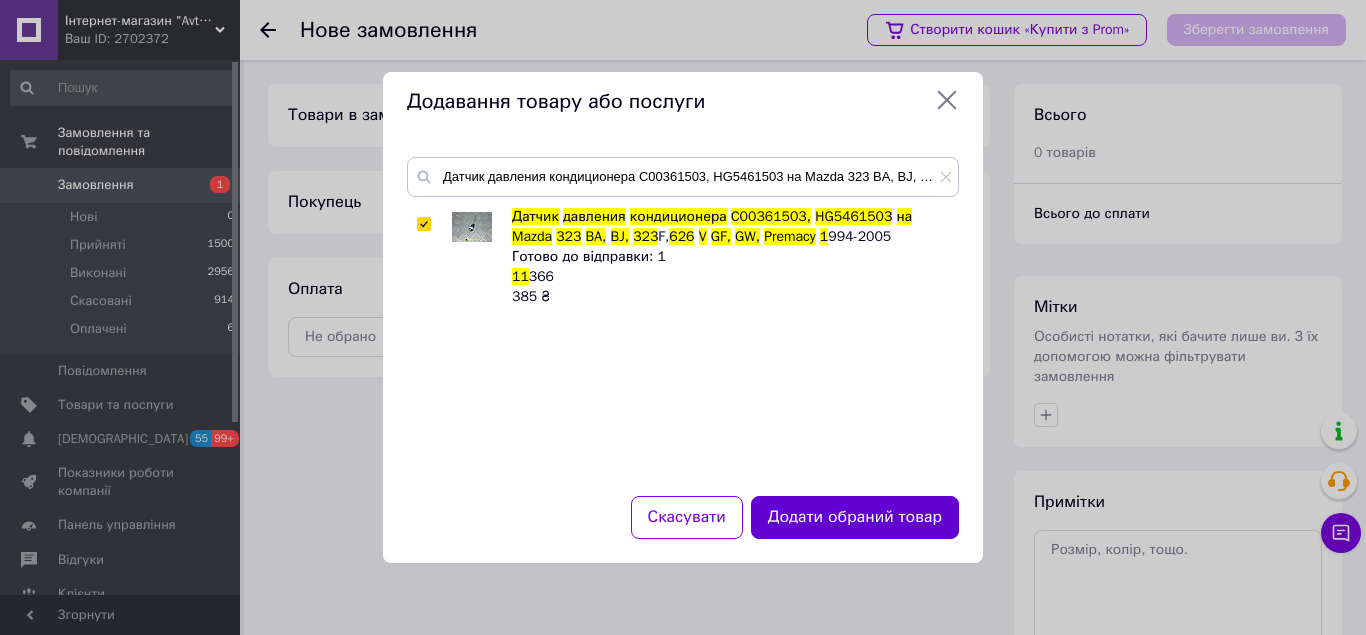 click on "Додати обраний товар" at bounding box center (855, 517) 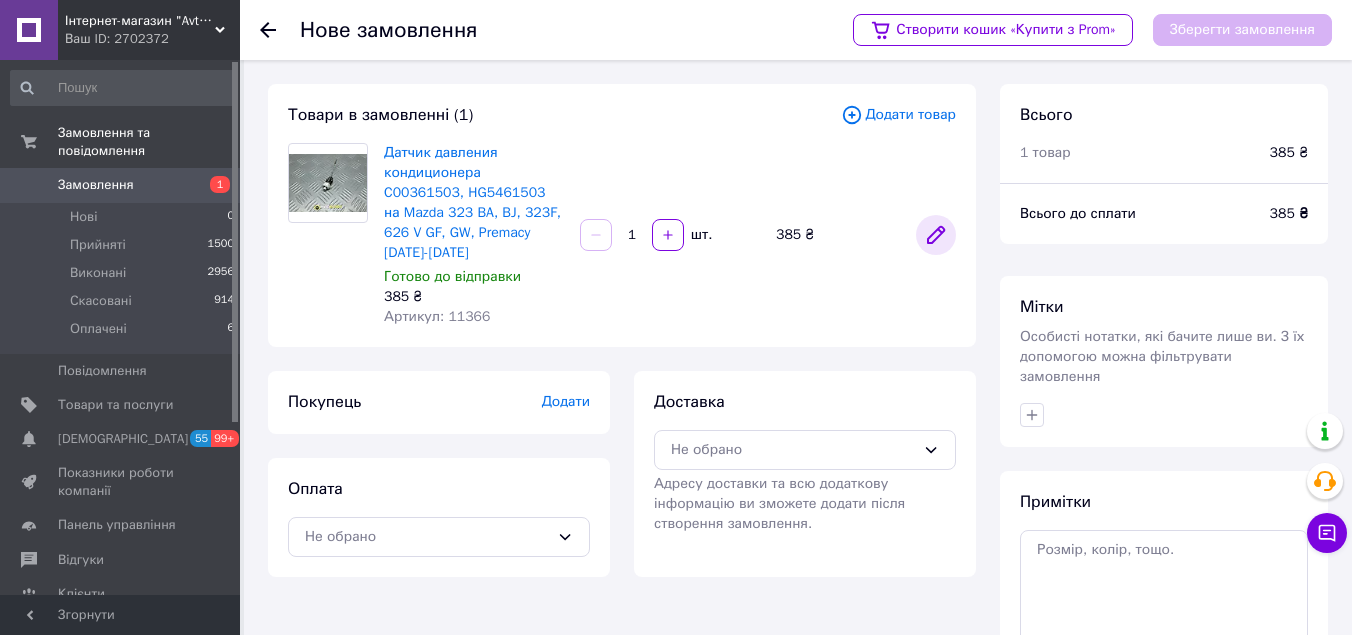 click 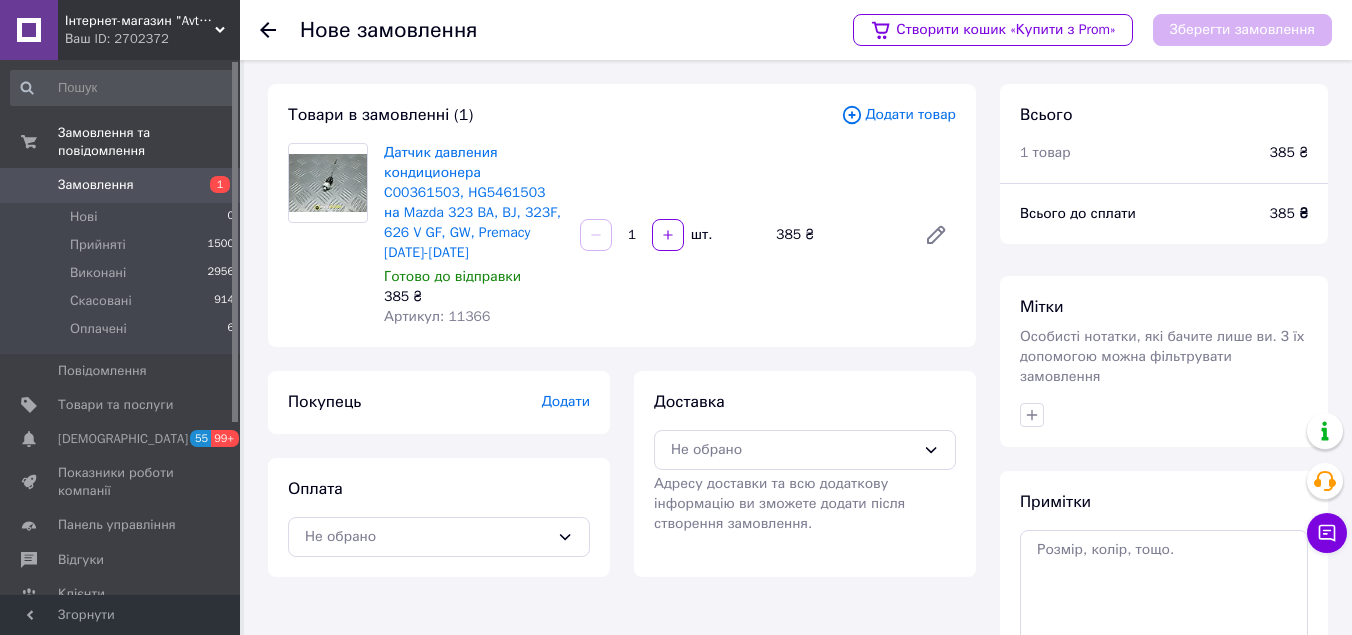 click on "Додати" at bounding box center [566, 401] 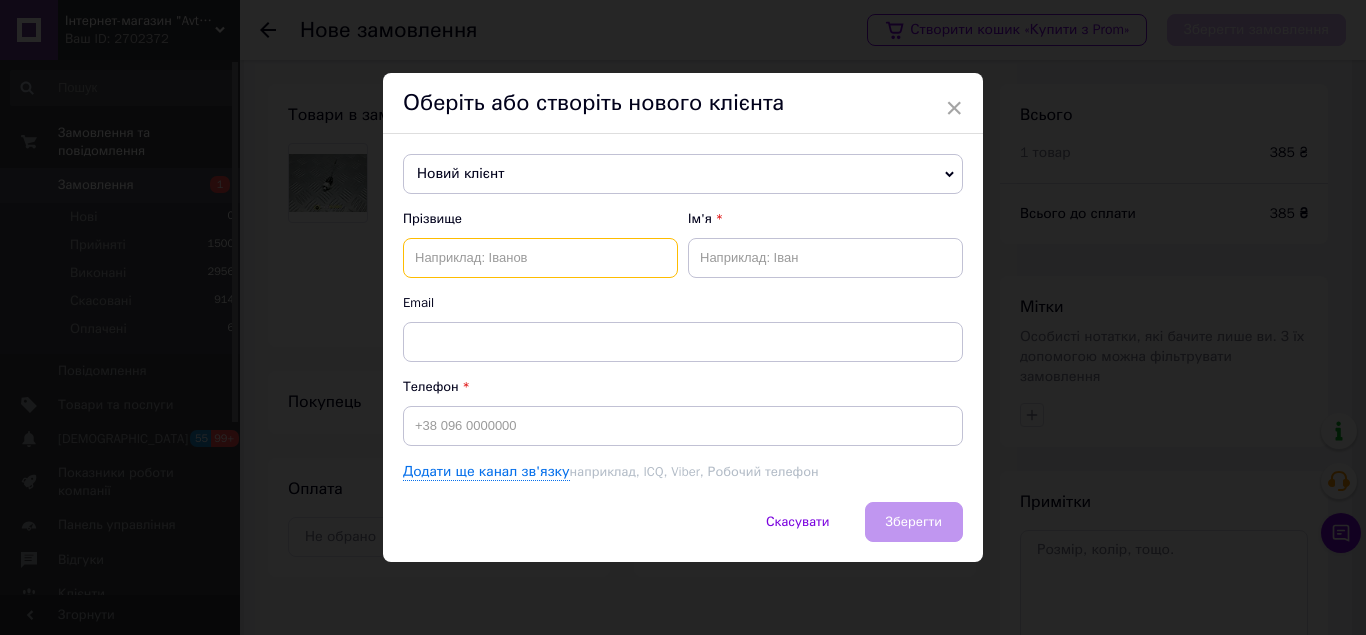 click at bounding box center [540, 258] 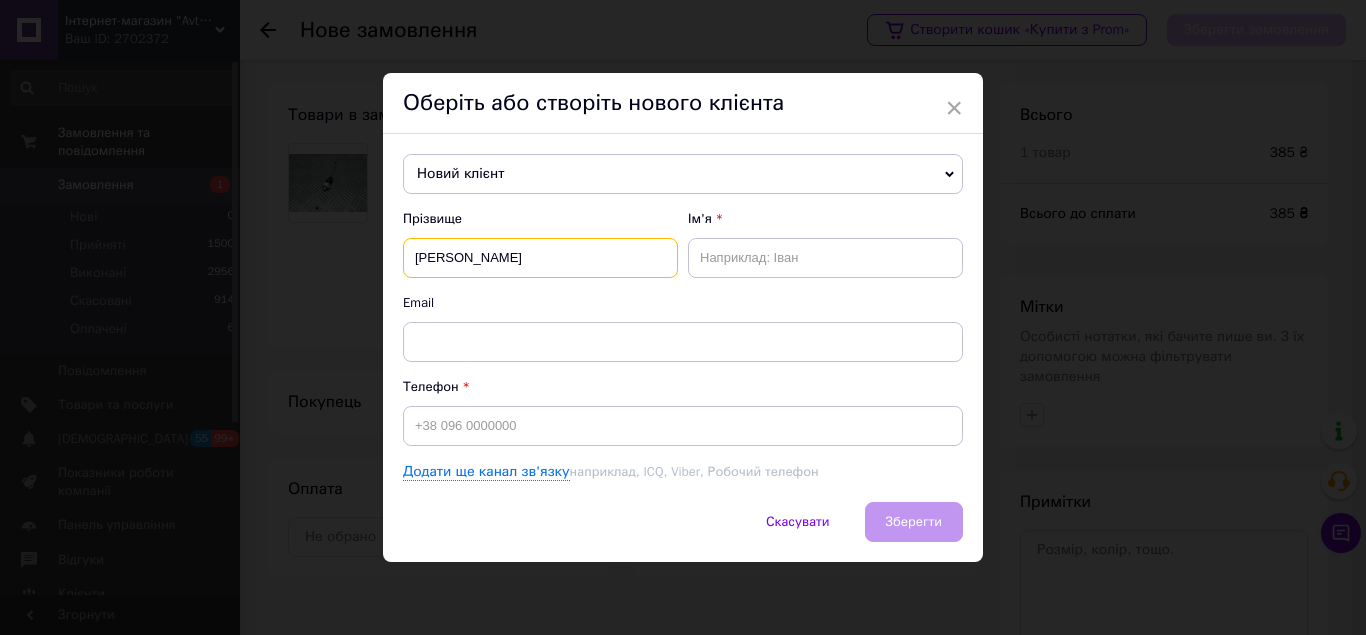 drag, startPoint x: 529, startPoint y: 263, endPoint x: 499, endPoint y: 248, distance: 33.54102 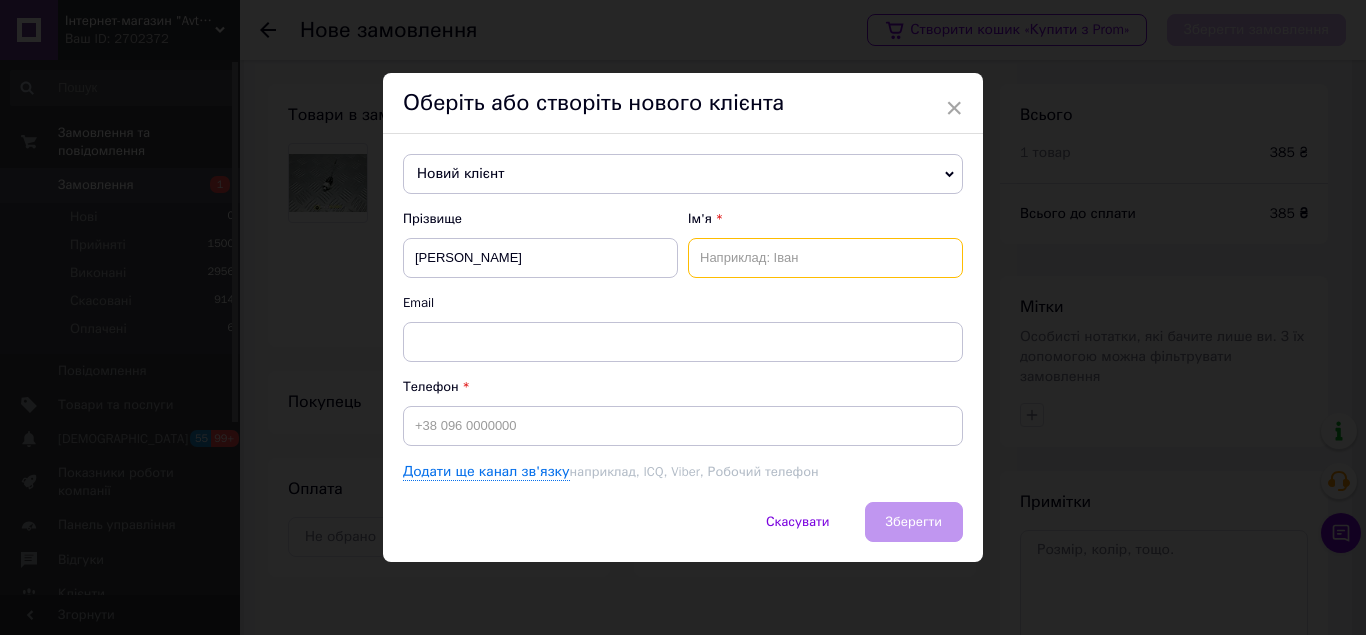 click at bounding box center [825, 258] 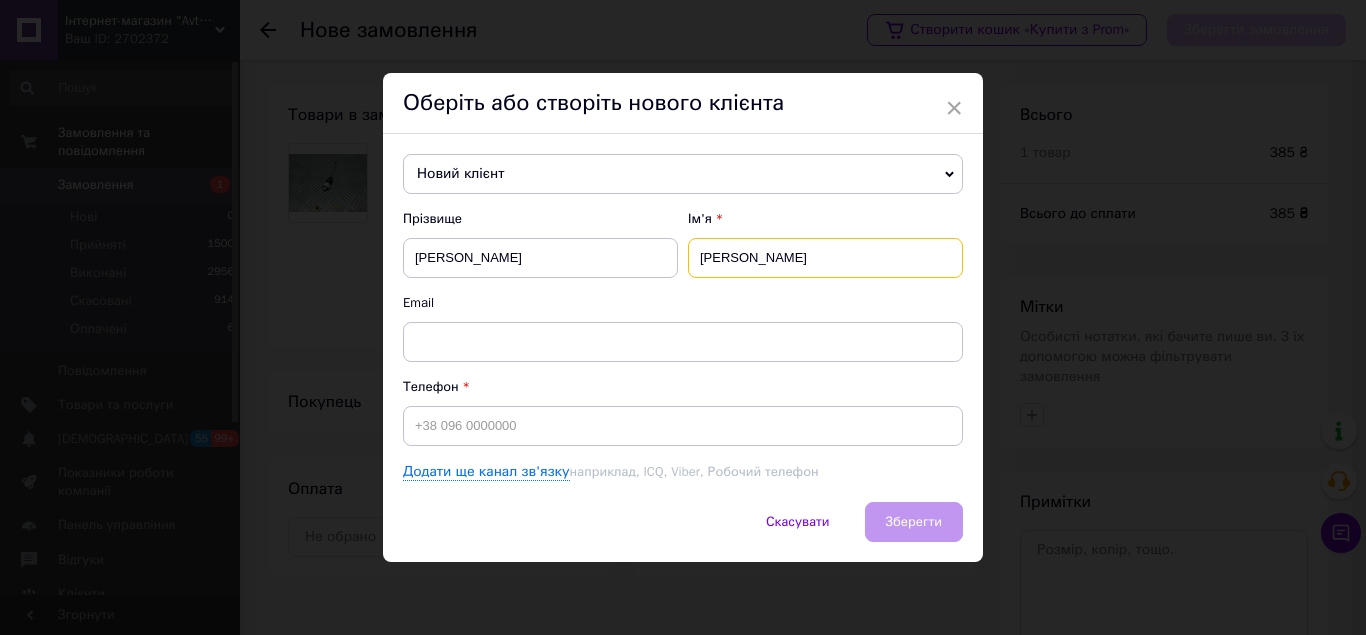 type on "Євген" 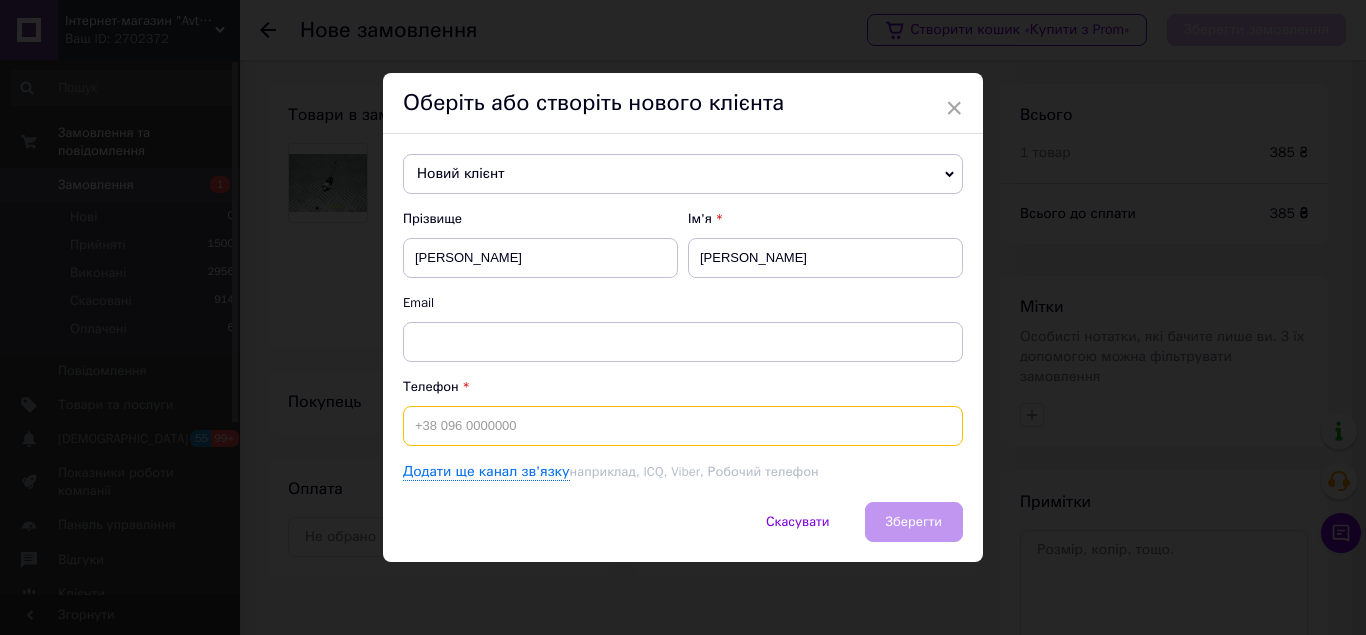 click at bounding box center (683, 426) 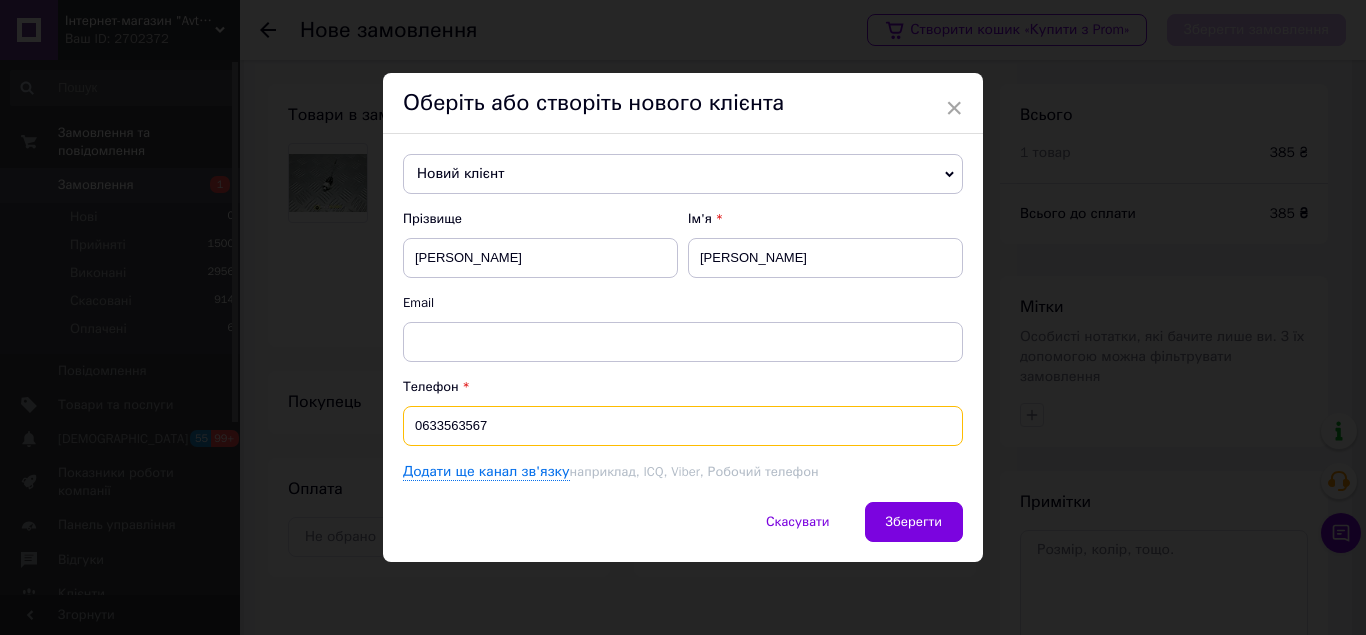 click on "0633563567" at bounding box center (683, 426) 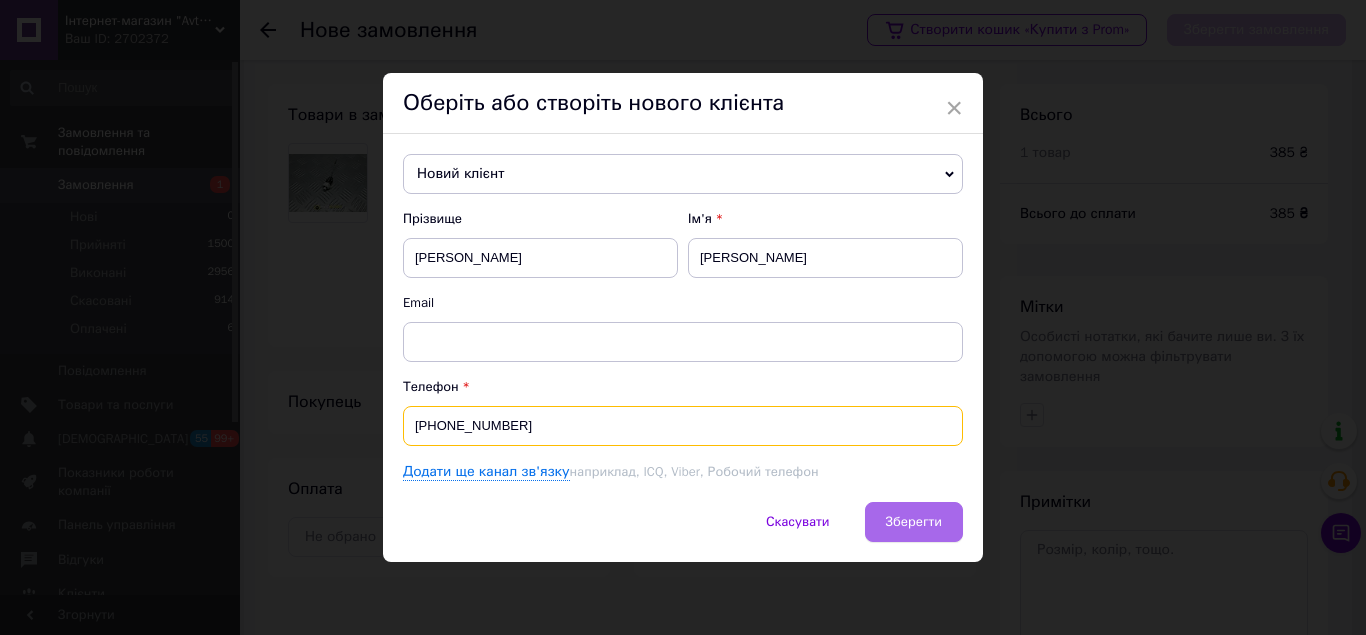 type on "[PHONE_NUMBER]" 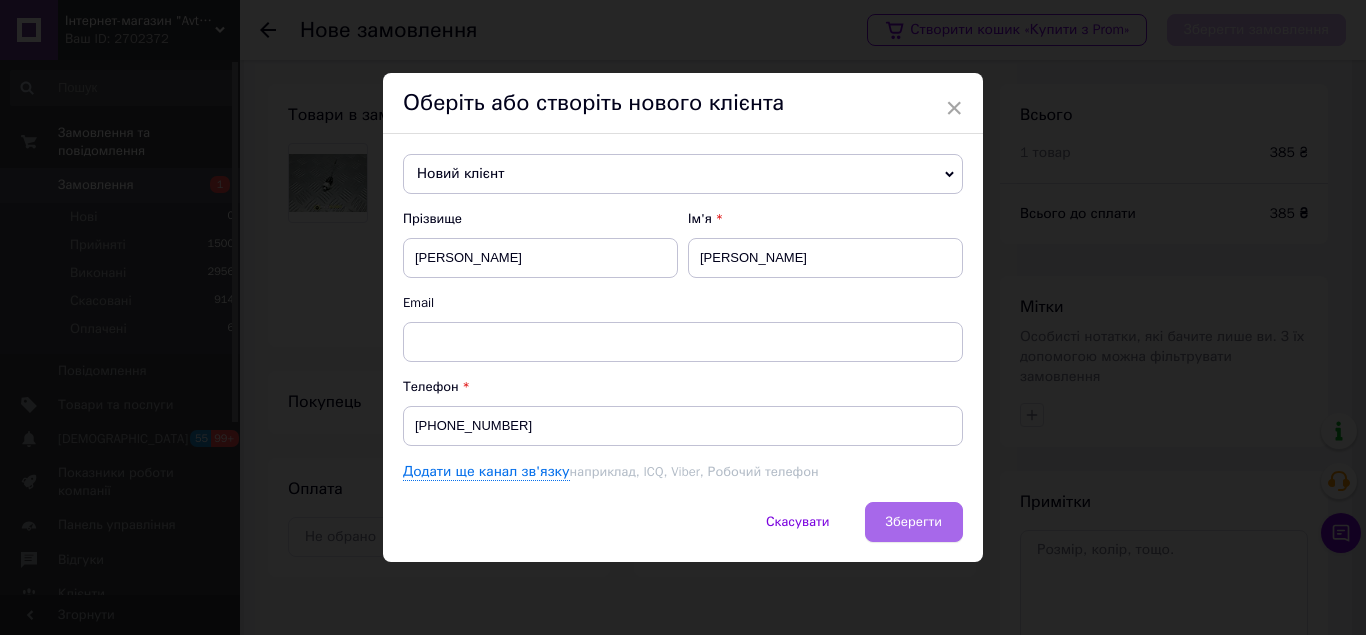 click on "Зберегти" at bounding box center (914, 521) 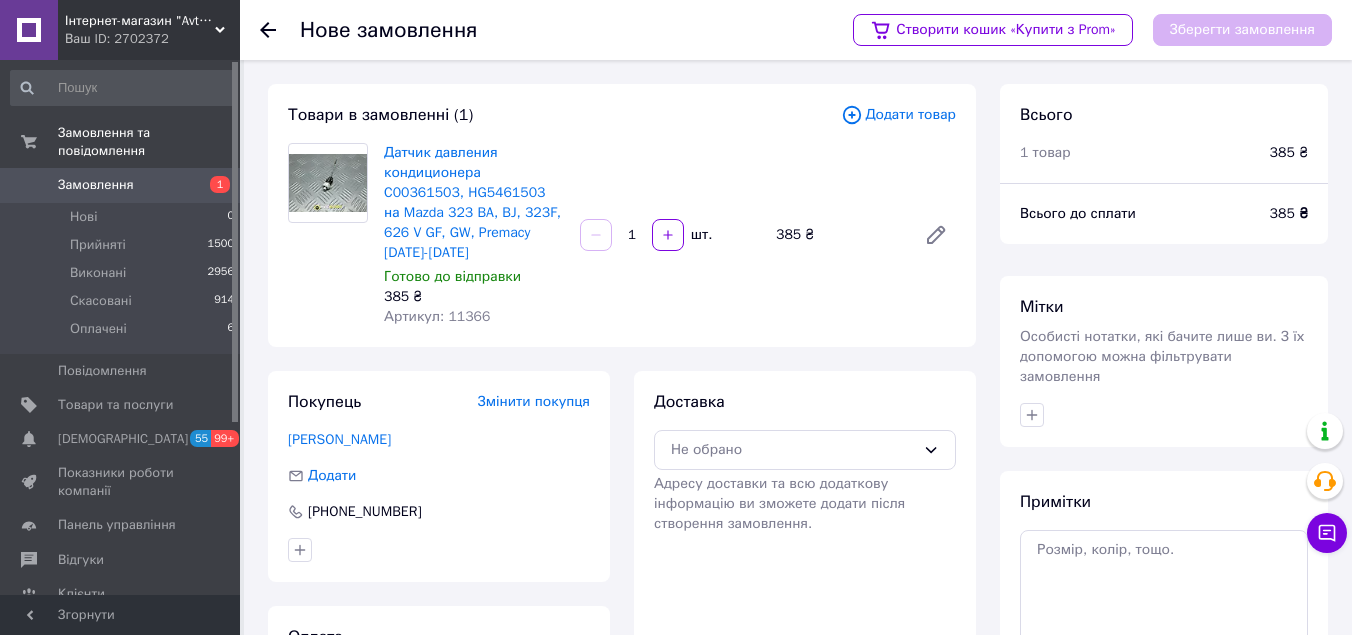 scroll, scrollTop: 189, scrollLeft: 0, axis: vertical 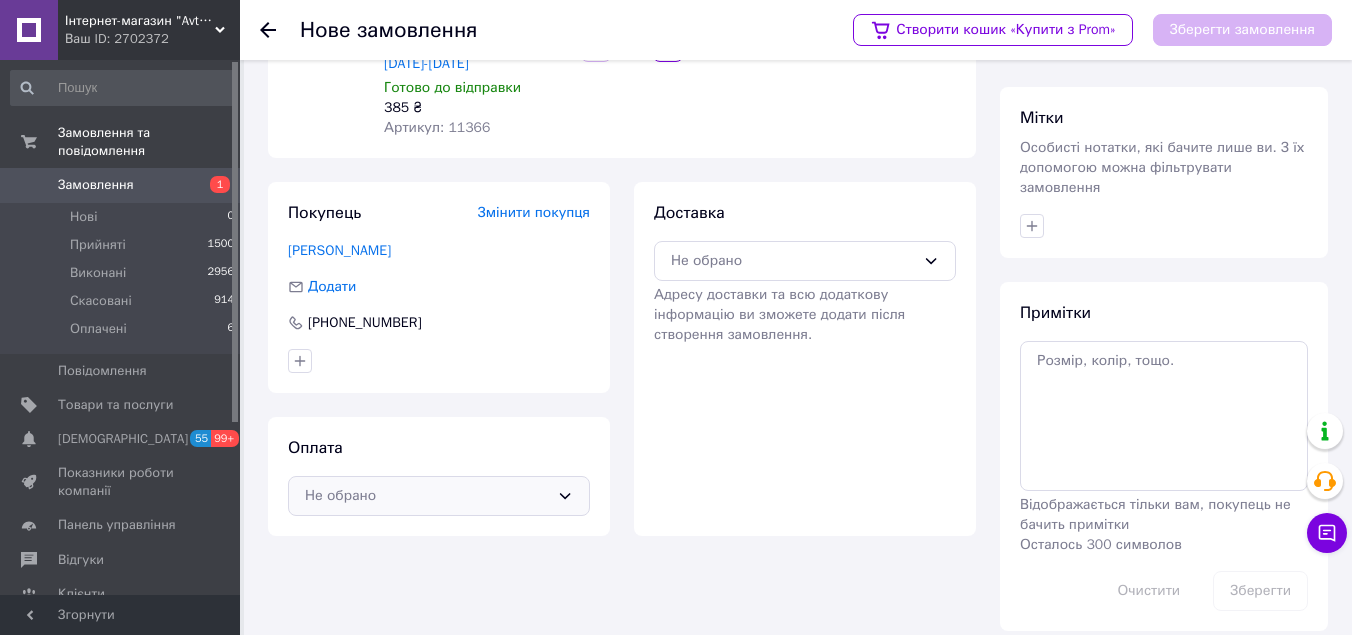 click on "Не обрано" at bounding box center [427, 496] 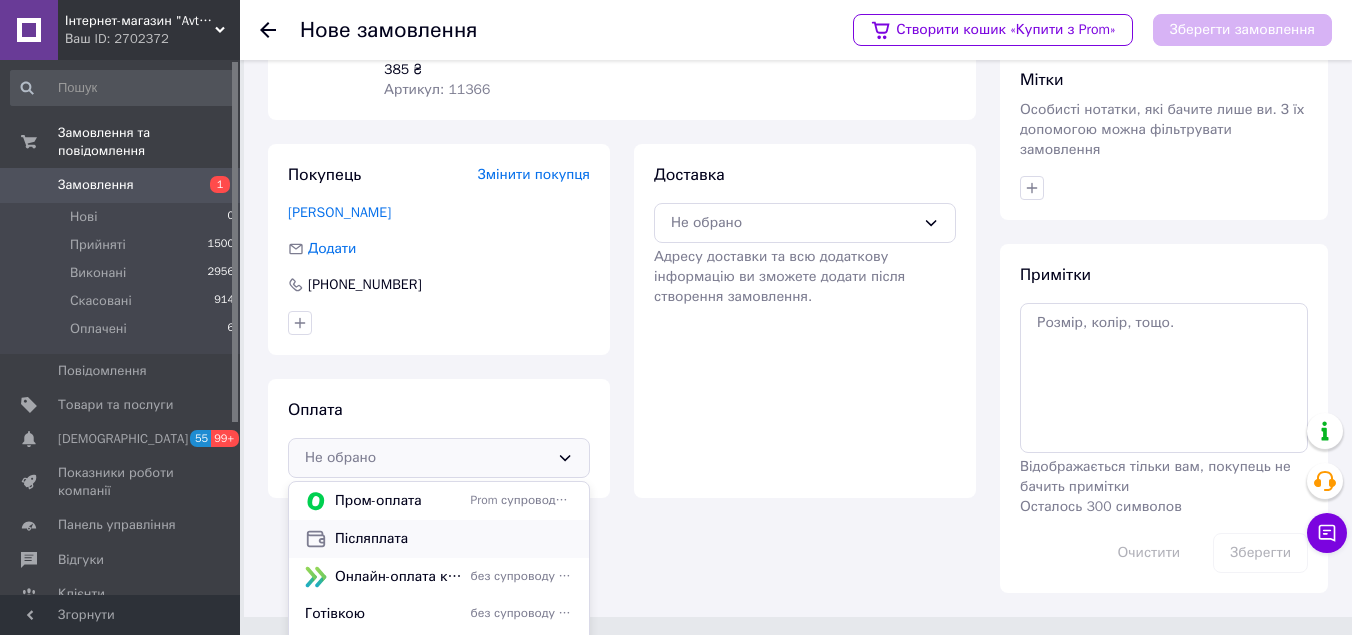 click on "Післяплата" at bounding box center (454, 539) 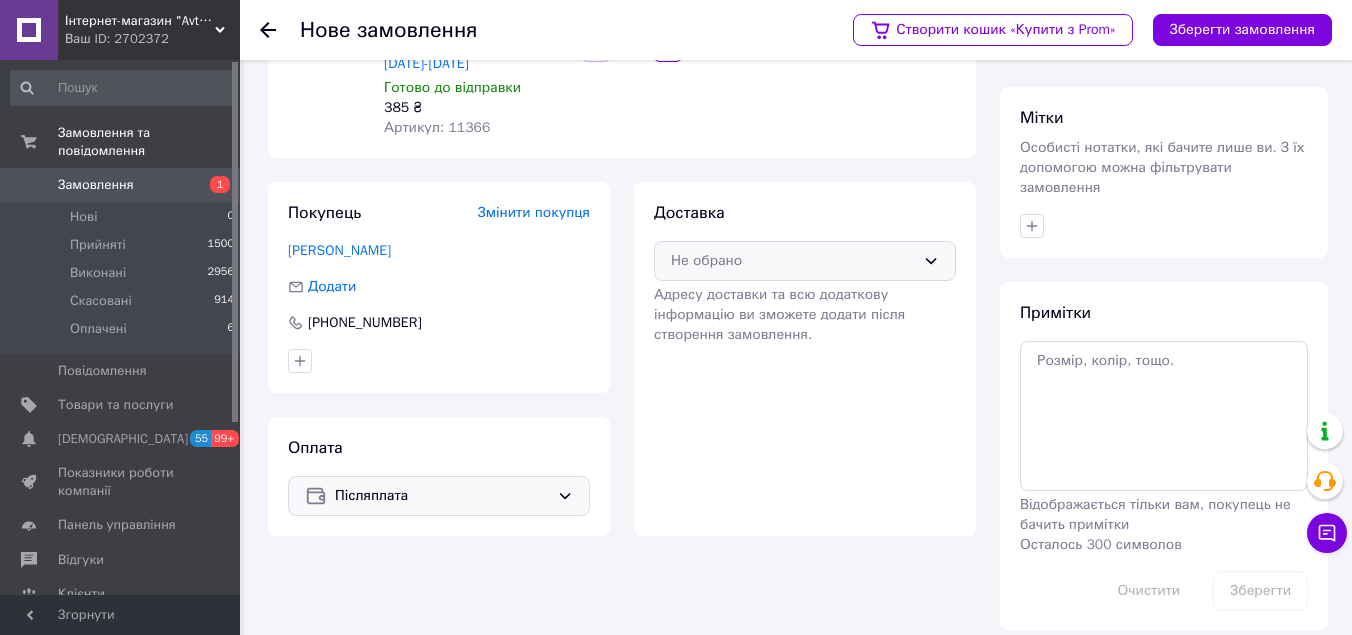 click on "Не обрано" at bounding box center (793, 261) 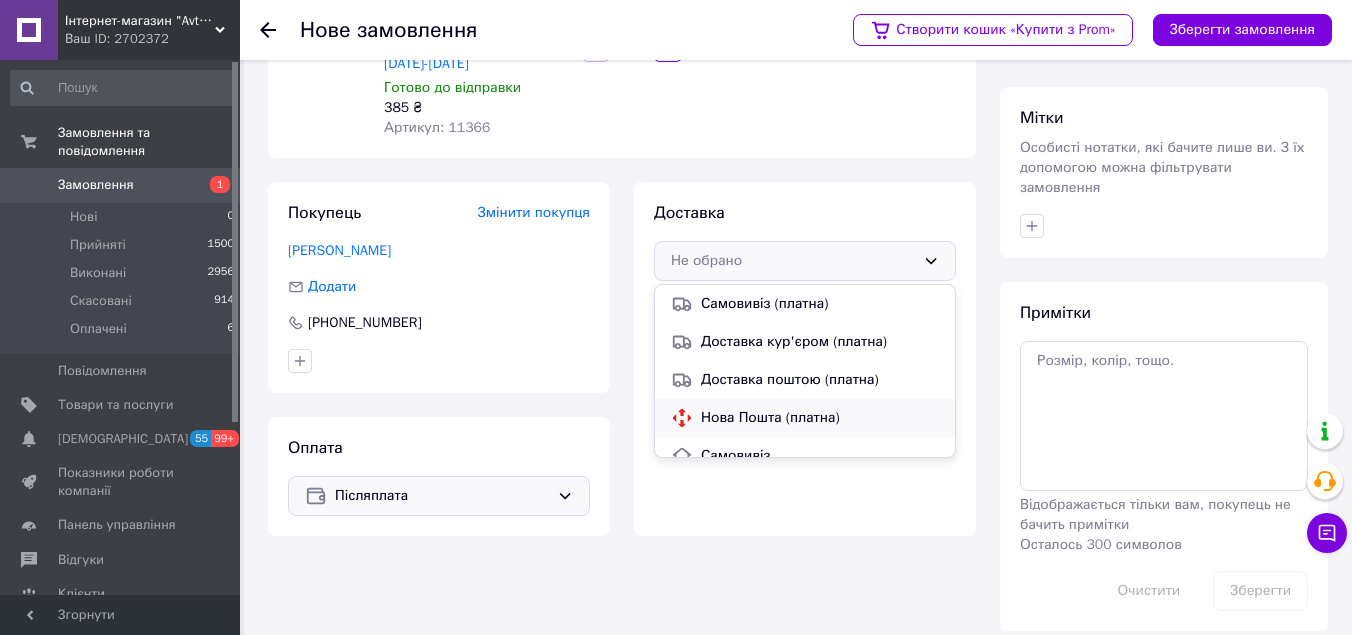 click on "Нова Пошта (платна)" at bounding box center (820, 418) 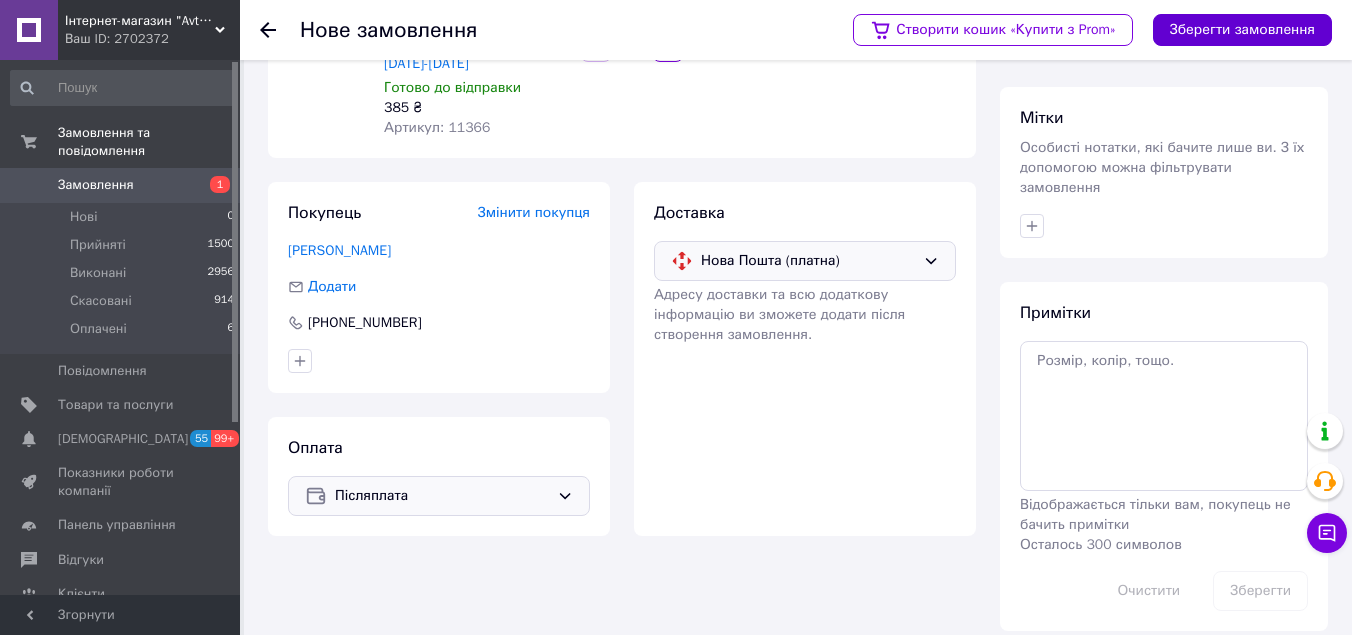 click on "Зберегти замовлення" at bounding box center [1242, 30] 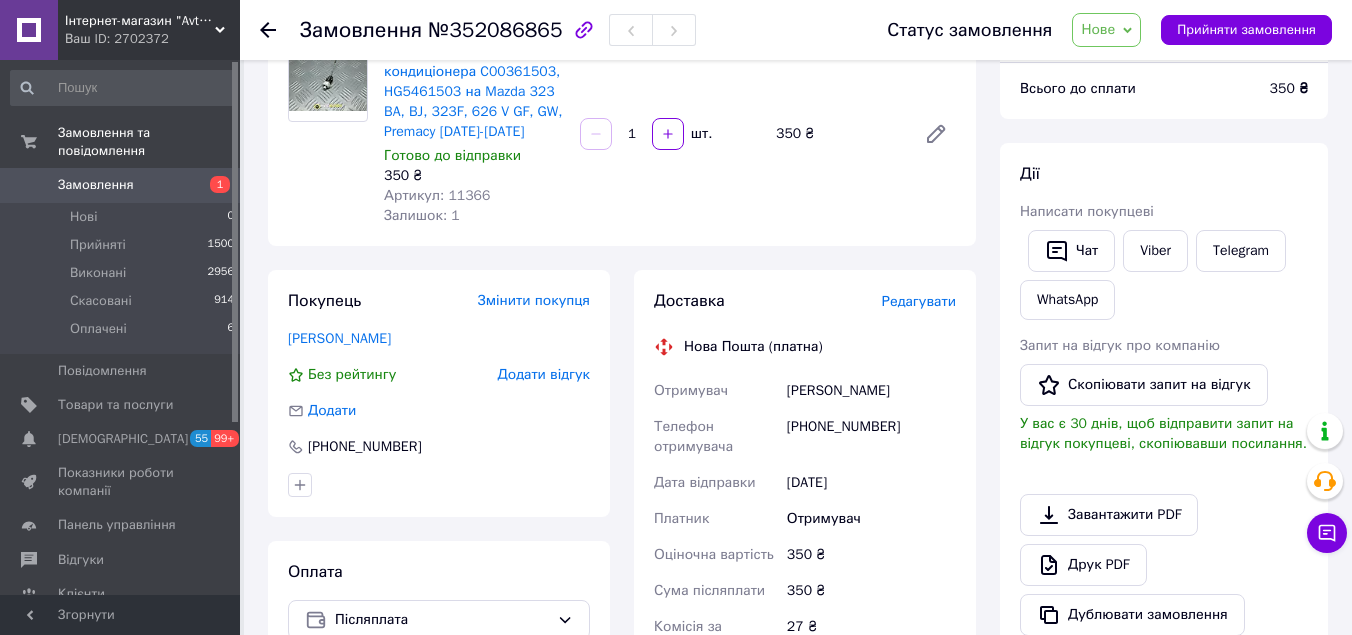 click on "Нове" at bounding box center [1106, 30] 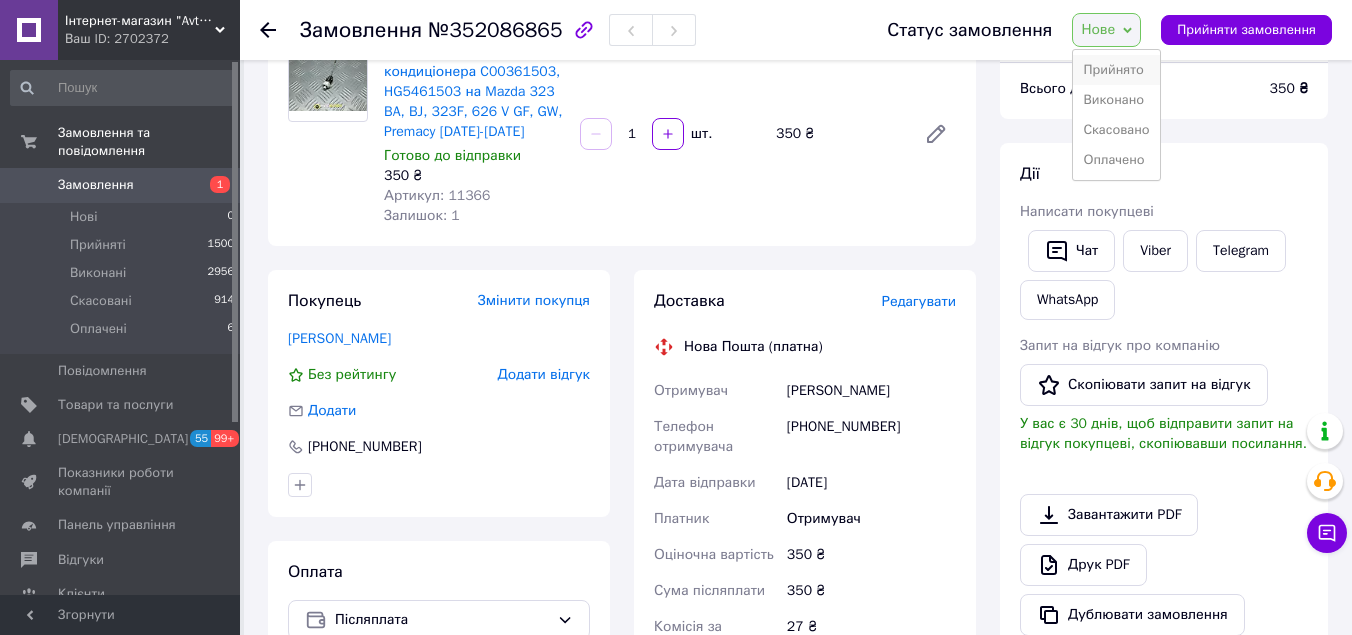 click on "Прийнято" at bounding box center [1116, 70] 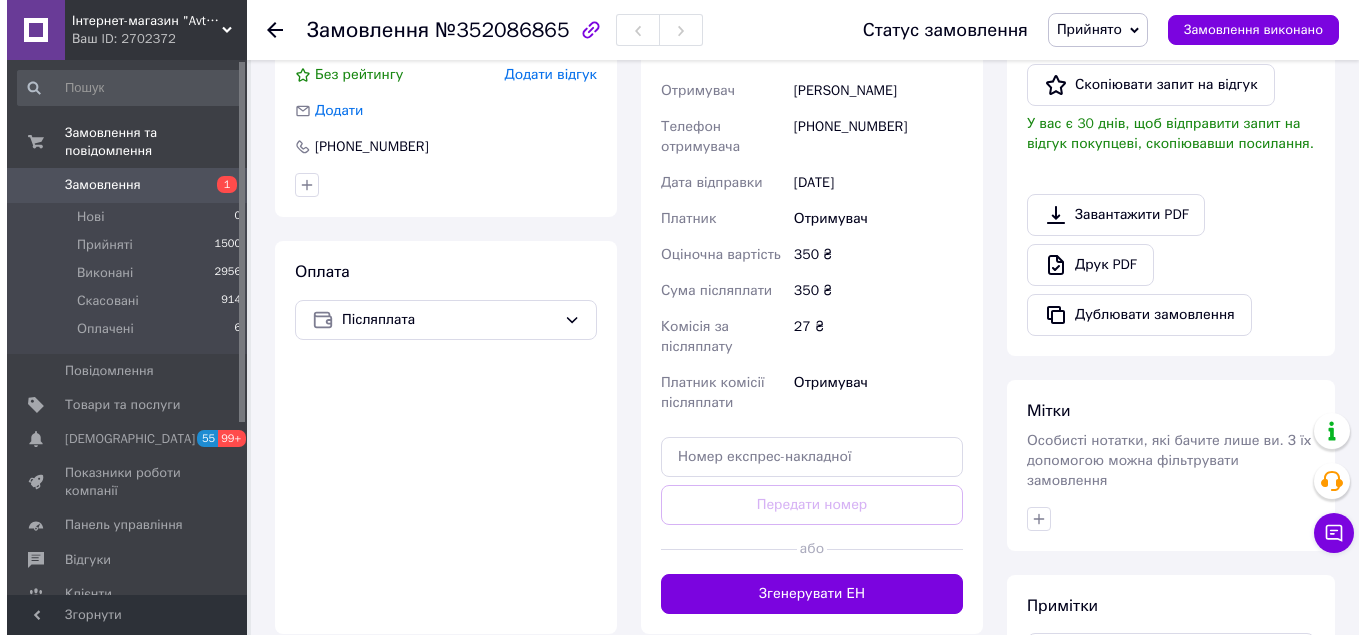 scroll, scrollTop: 389, scrollLeft: 0, axis: vertical 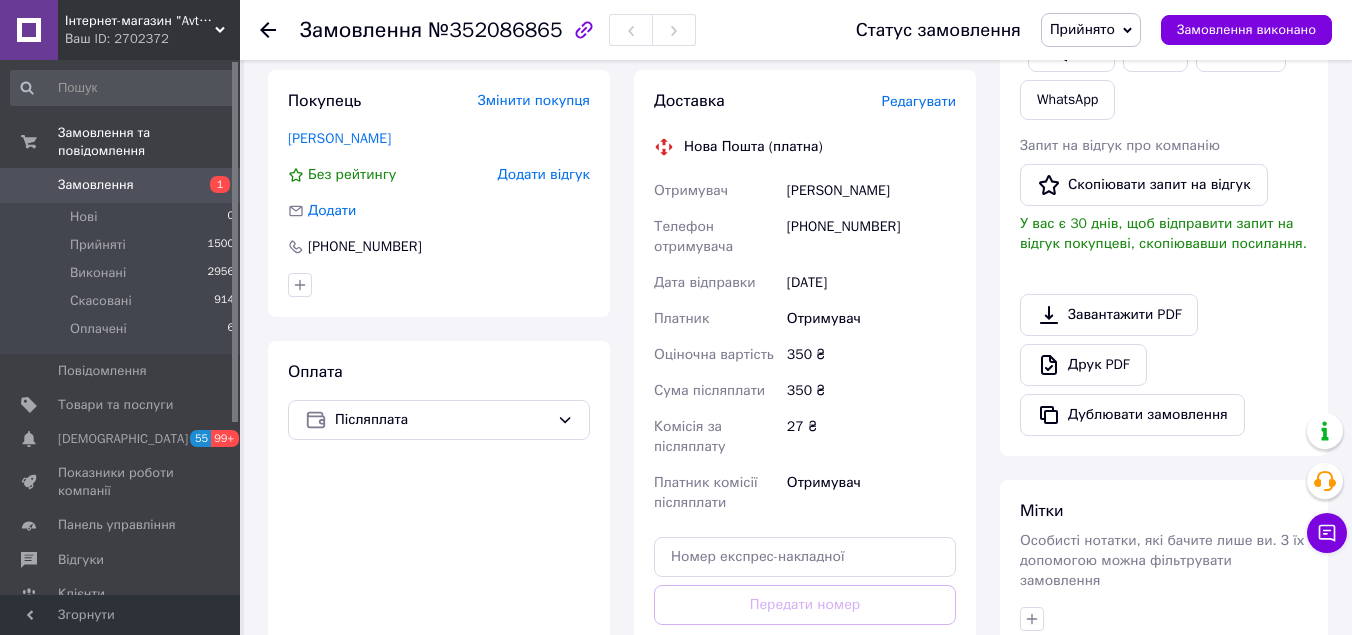 click on "Редагувати" at bounding box center [919, 101] 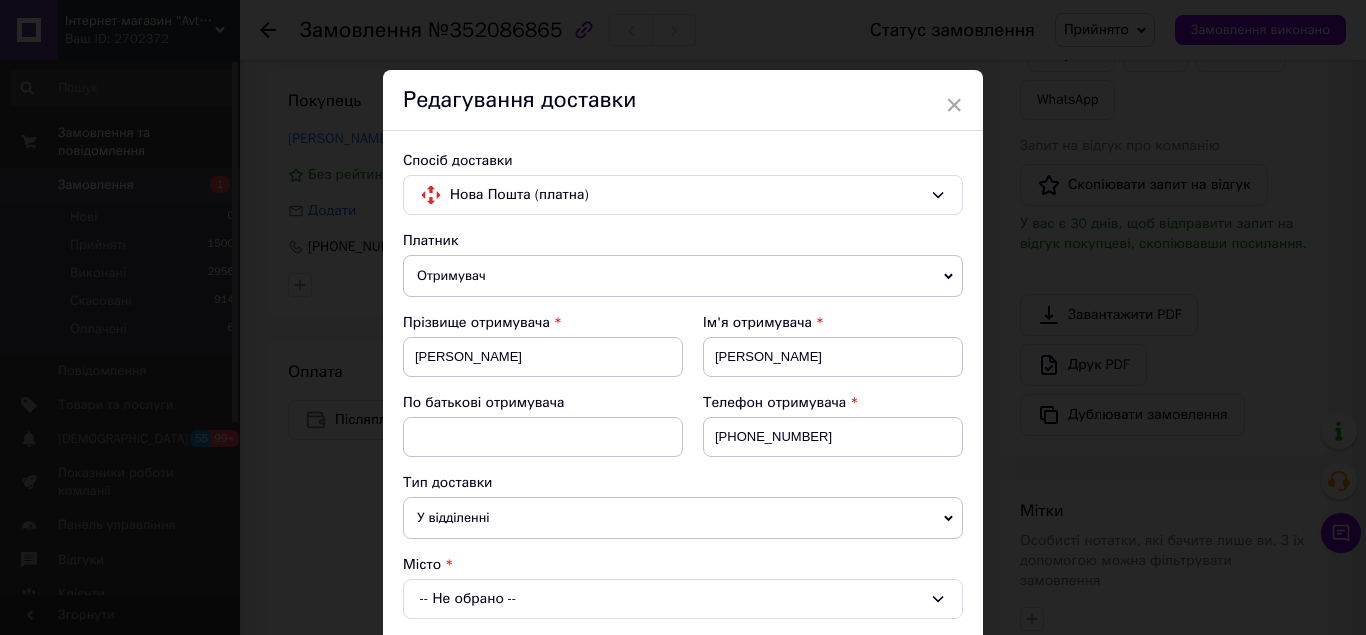 scroll, scrollTop: 400, scrollLeft: 0, axis: vertical 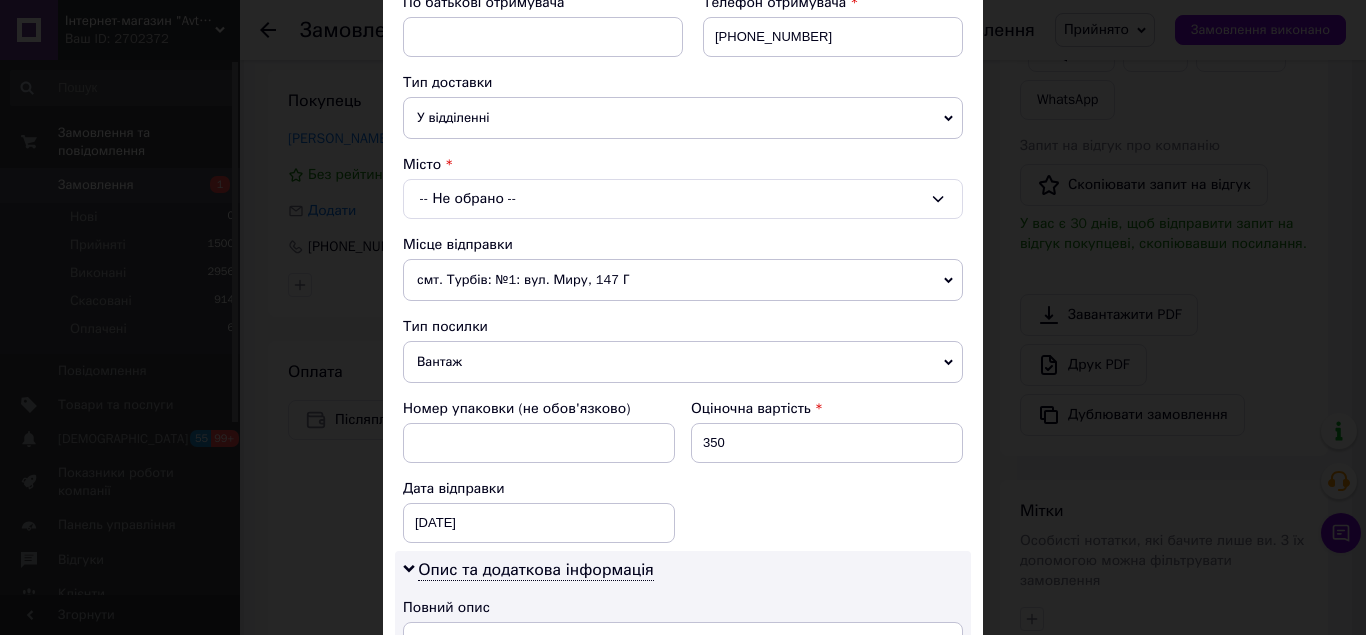 click on "-- Не обрано --" at bounding box center [683, 199] 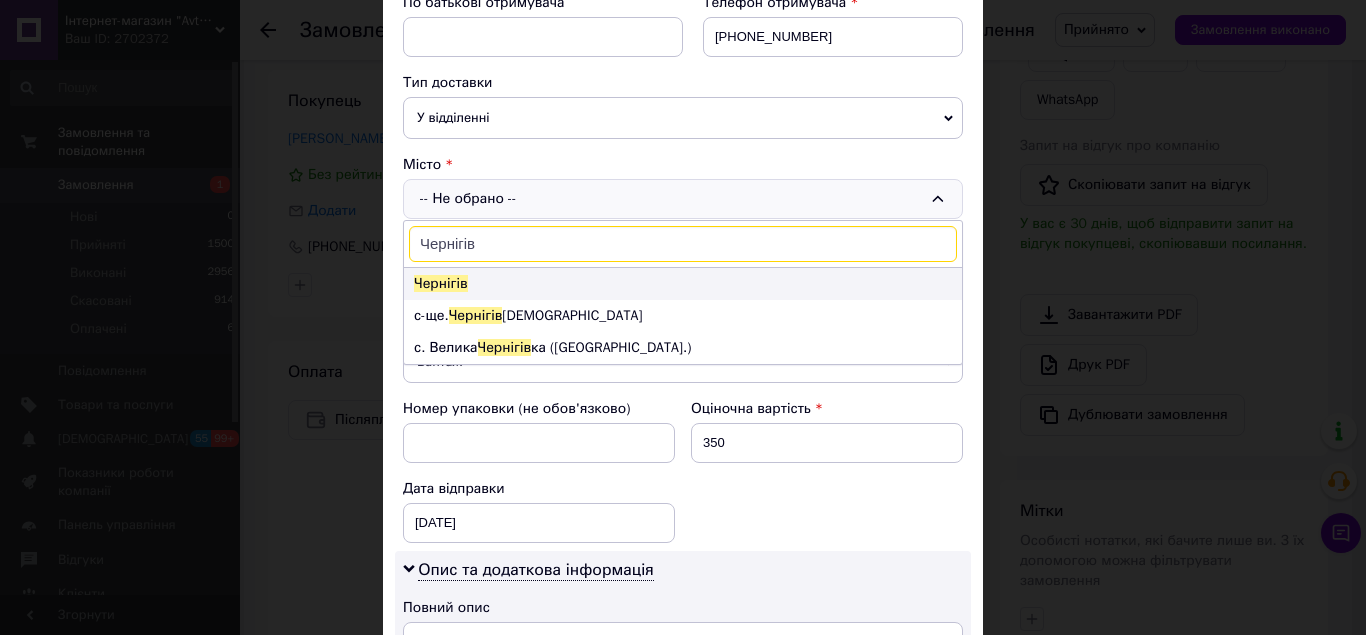 type on "Чернігів" 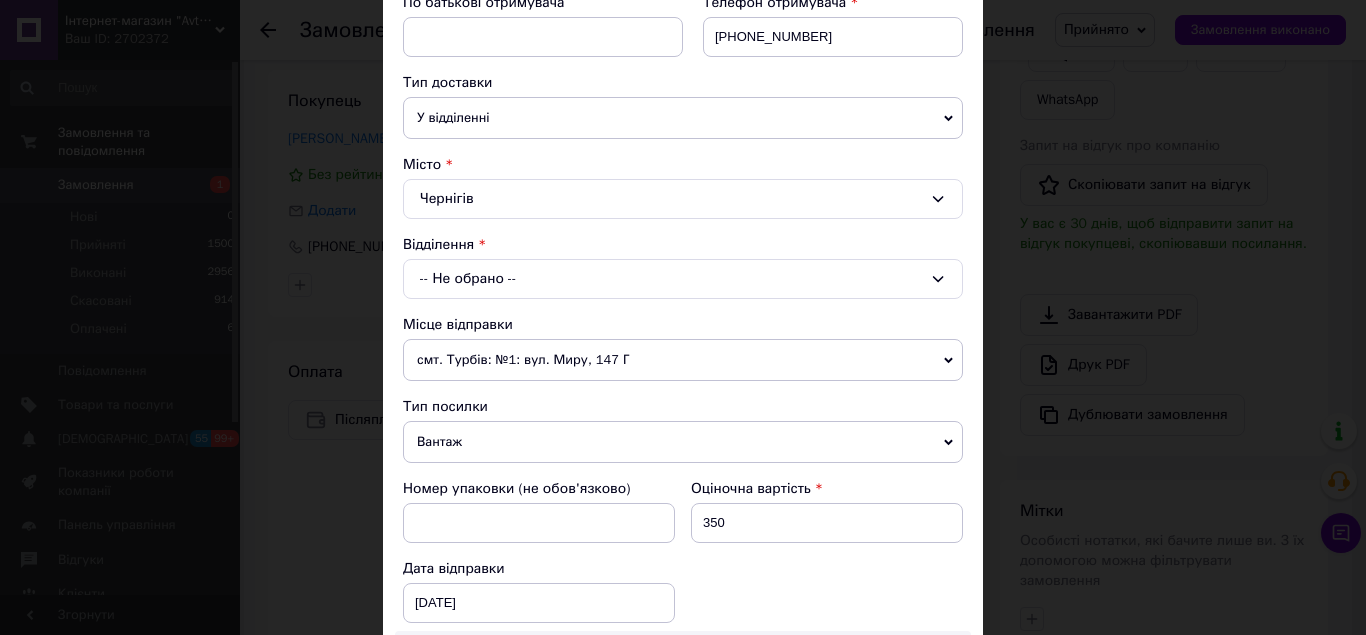 click on "-- Не обрано --" at bounding box center (683, 279) 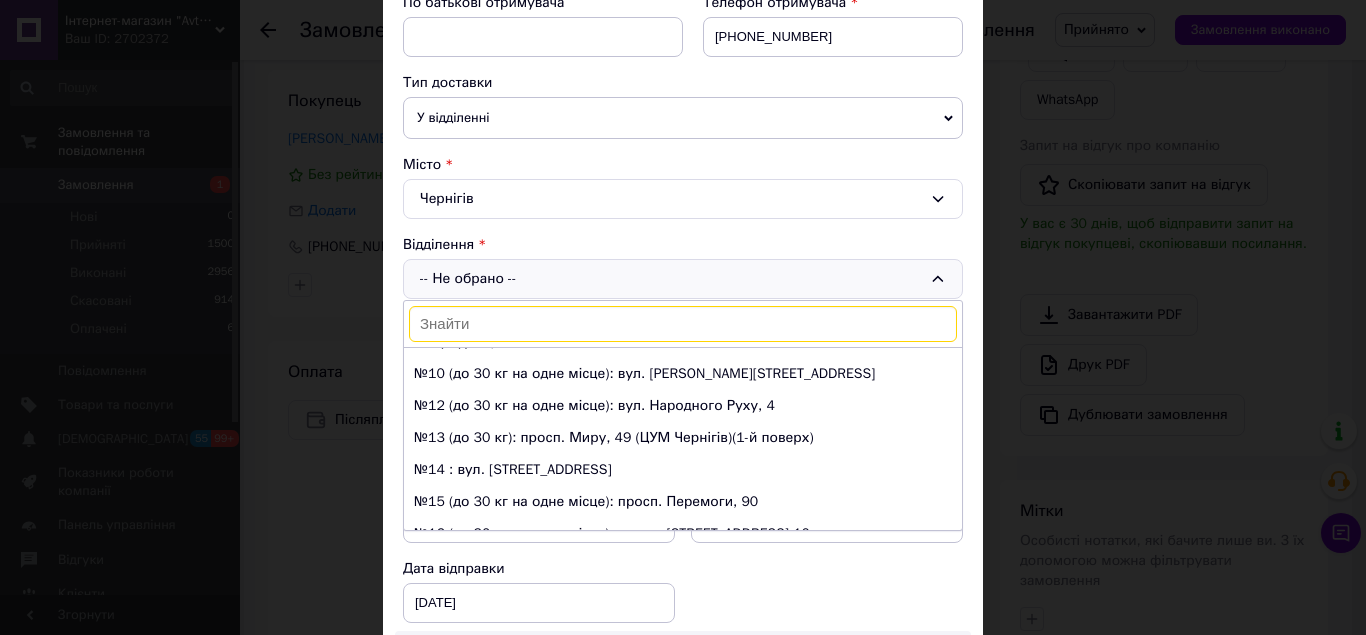 scroll, scrollTop: 200, scrollLeft: 0, axis: vertical 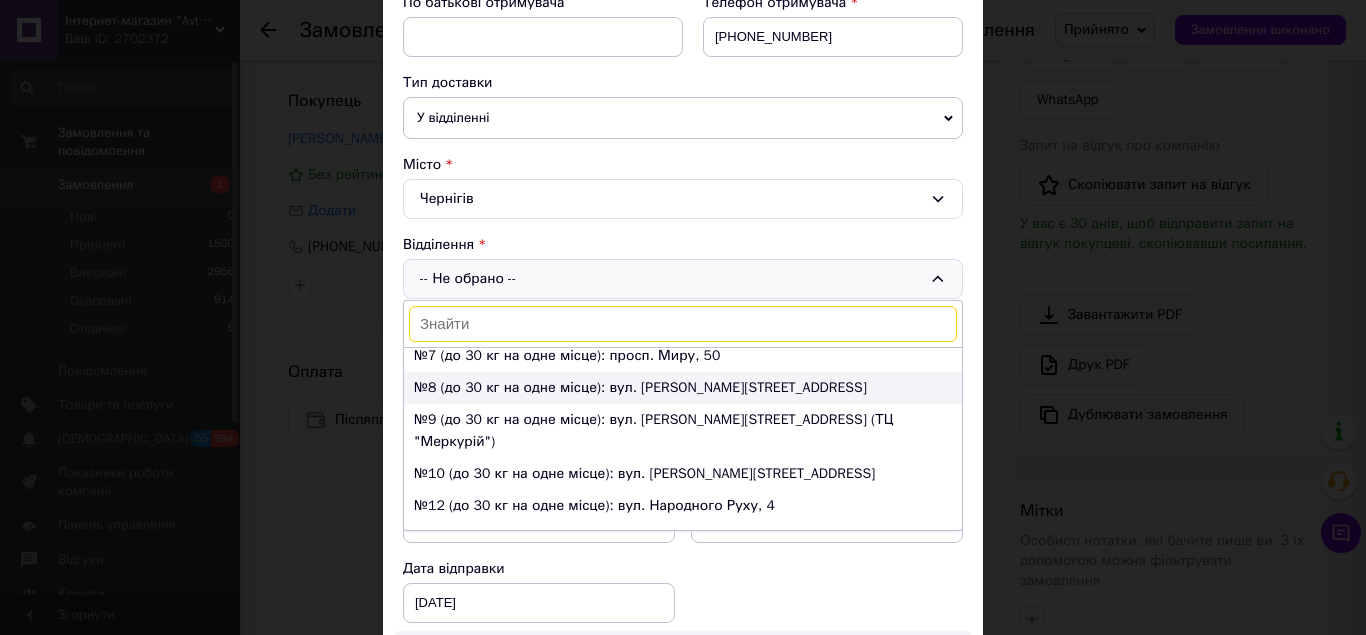 click on "№8 (до 30 кг на одне місце): вул. Володимира Коваленка, 142" at bounding box center (683, 388) 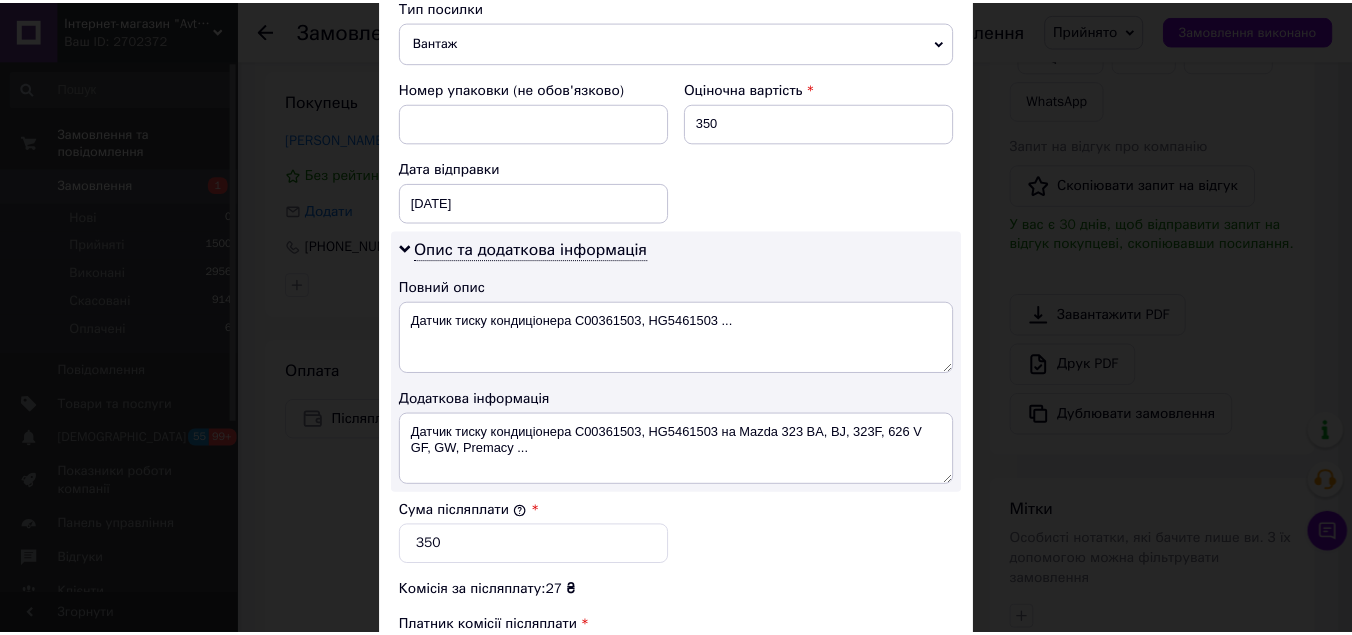 scroll, scrollTop: 1100, scrollLeft: 0, axis: vertical 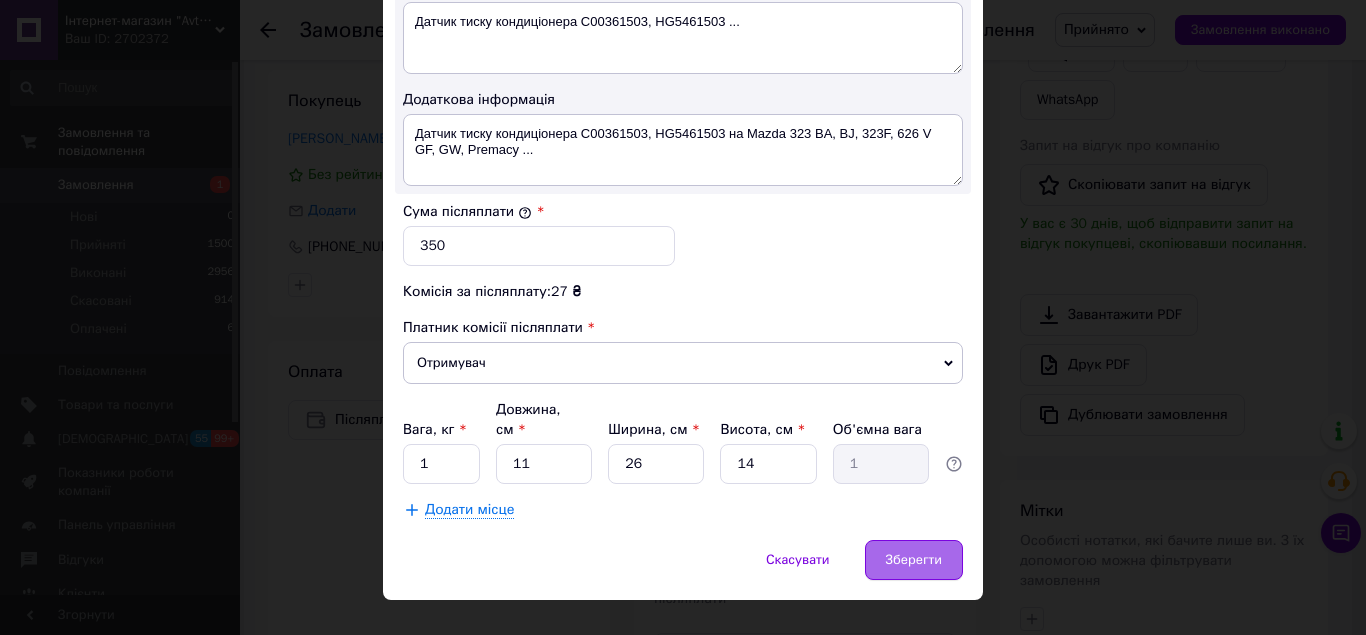 click on "Зберегти" at bounding box center (914, 560) 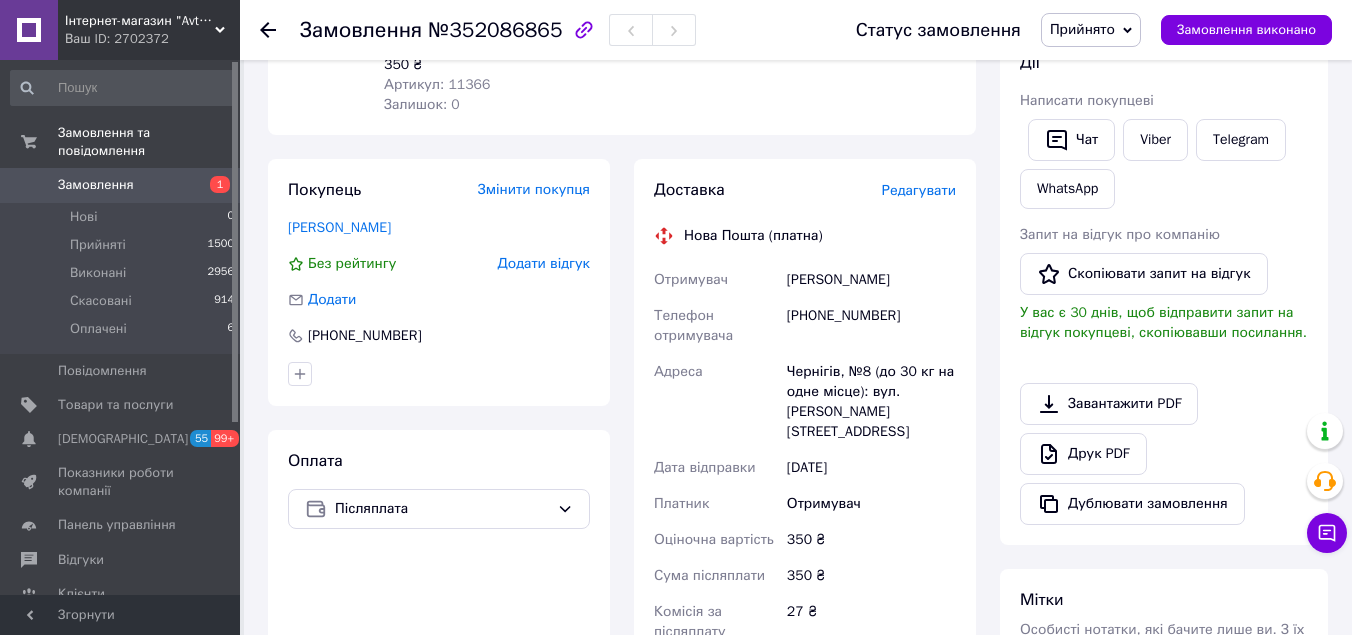 scroll, scrollTop: 600, scrollLeft: 0, axis: vertical 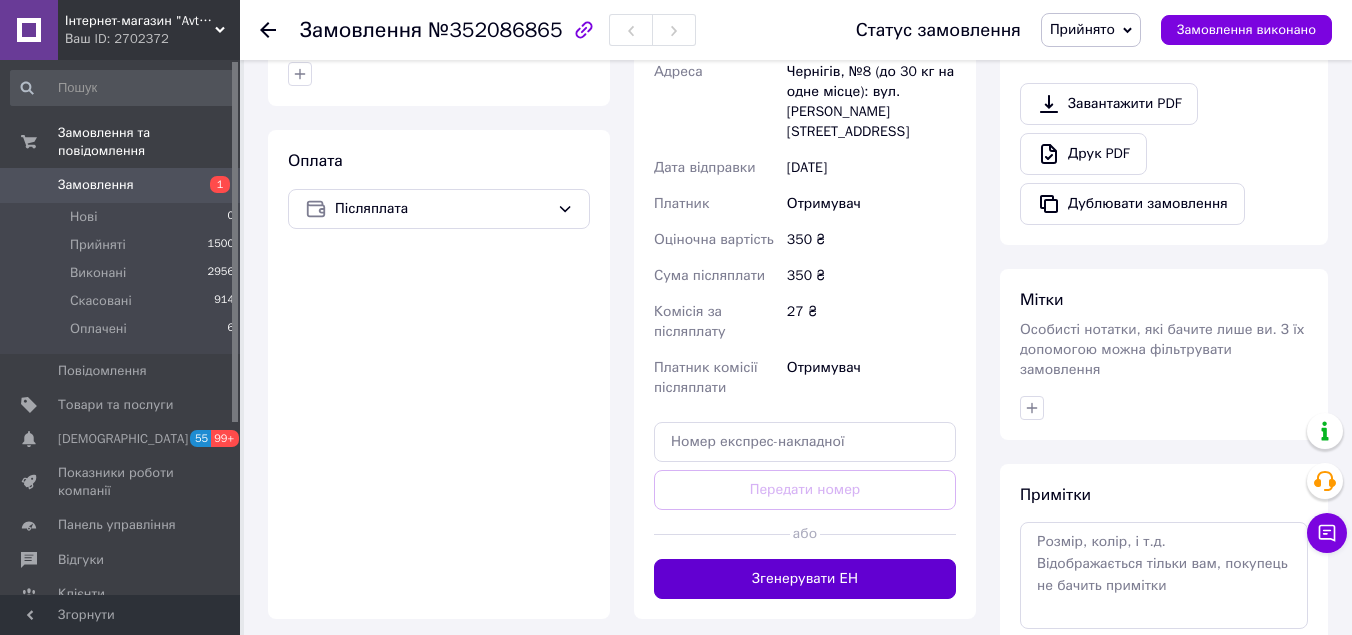 click on "Згенерувати ЕН" at bounding box center [805, 579] 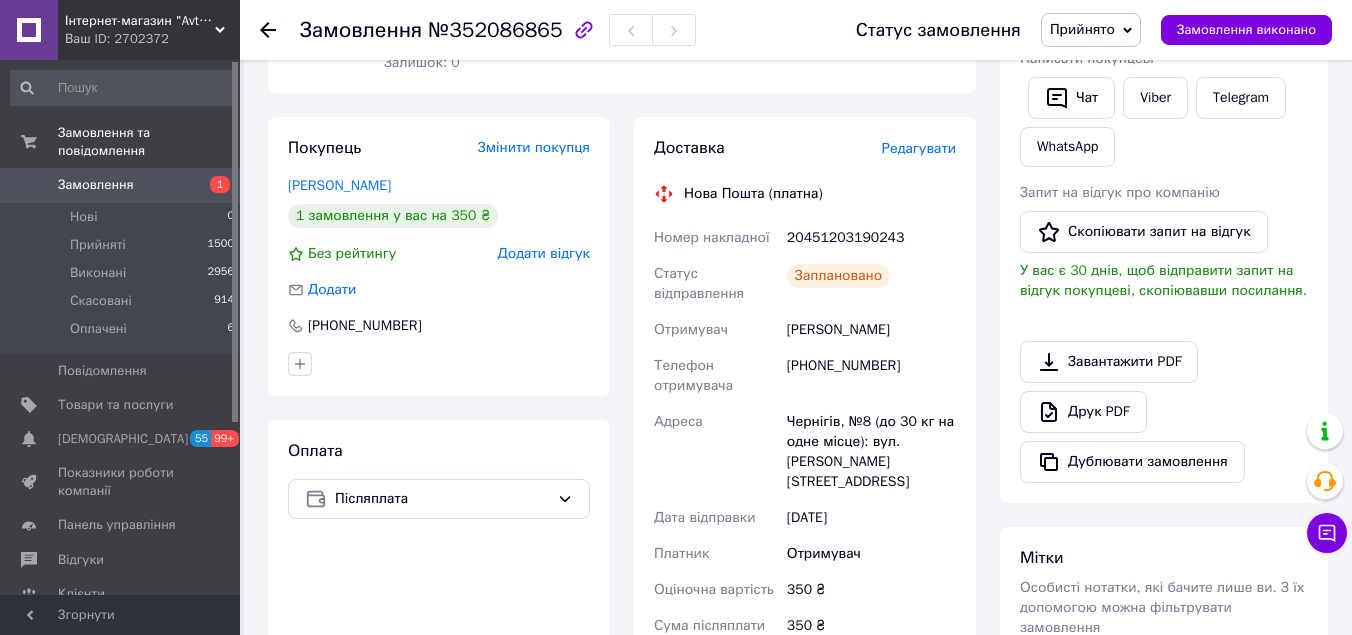 scroll, scrollTop: 0, scrollLeft: 0, axis: both 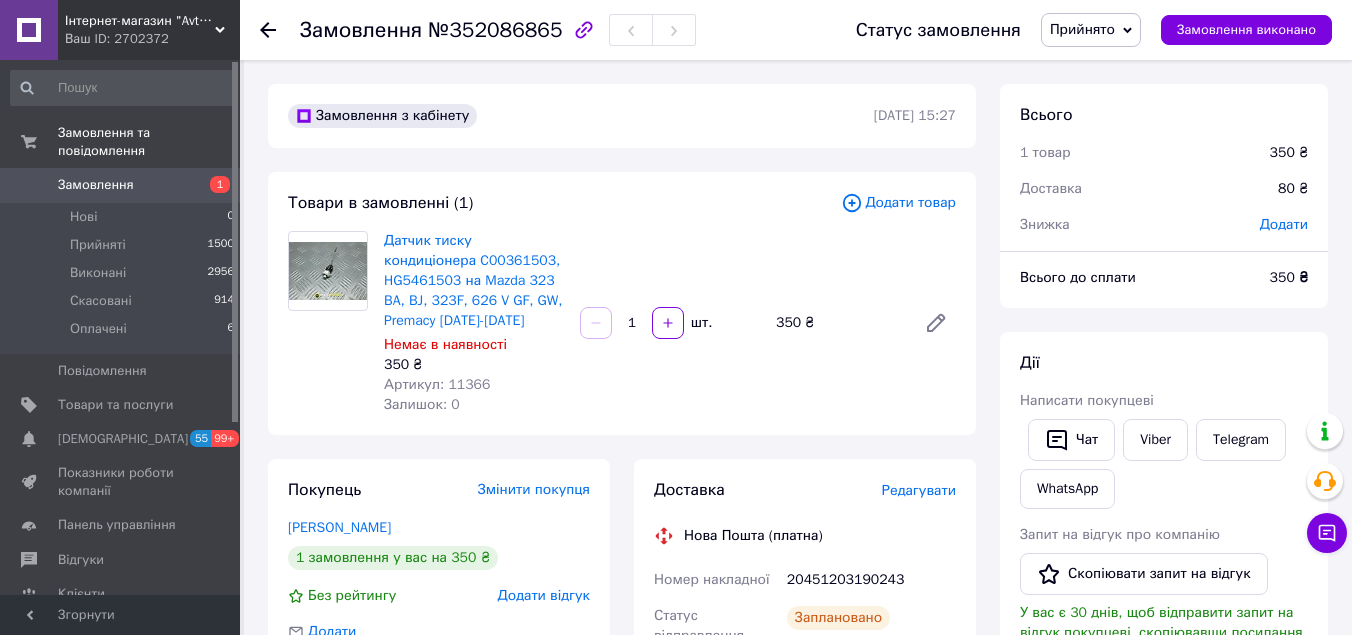 click on "Замовлення" at bounding box center [121, 185] 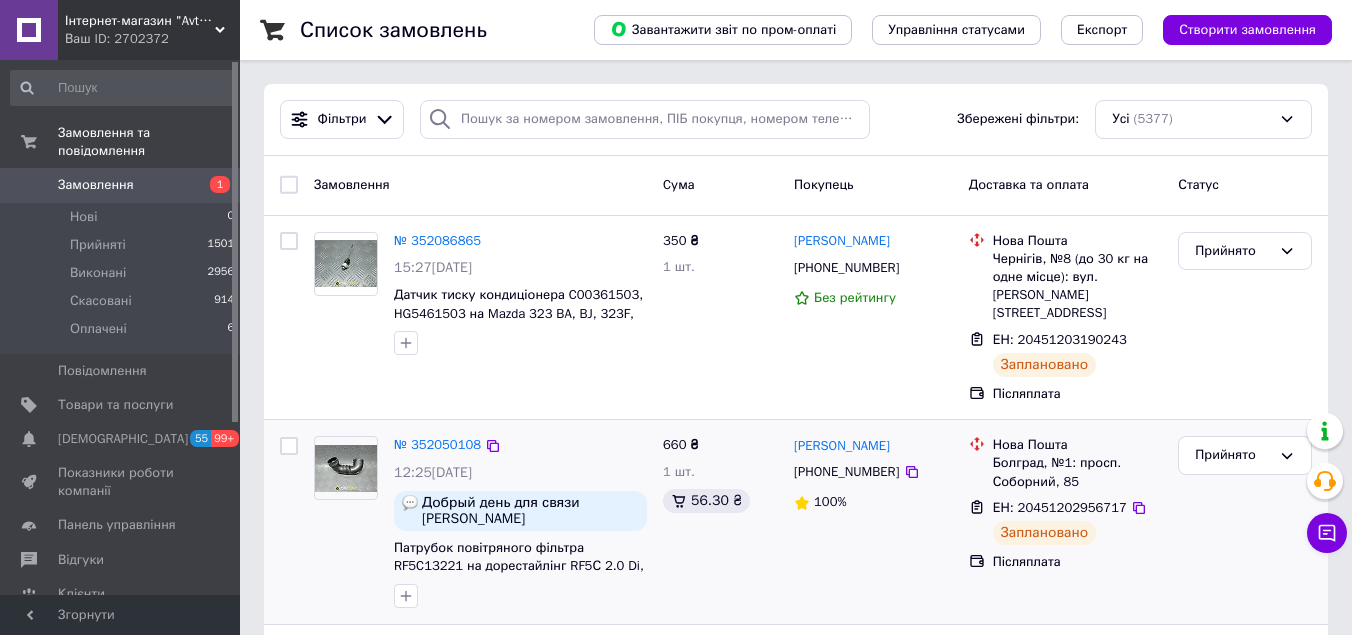 scroll, scrollTop: 0, scrollLeft: 0, axis: both 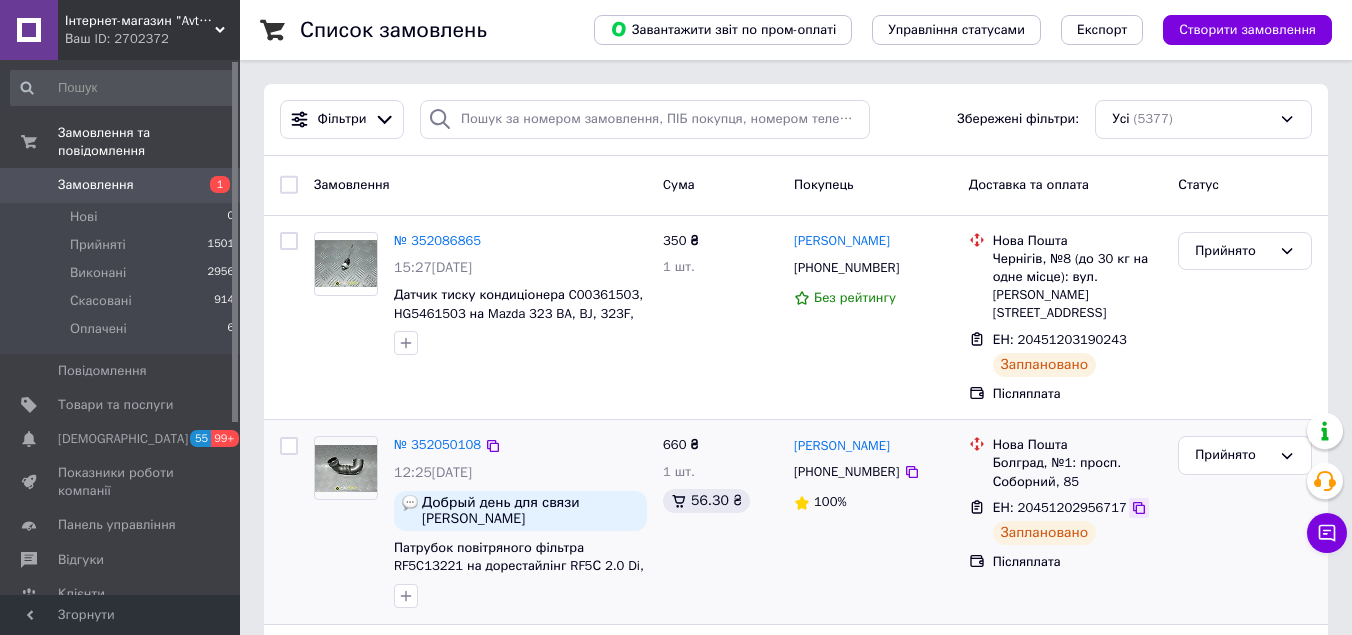 click 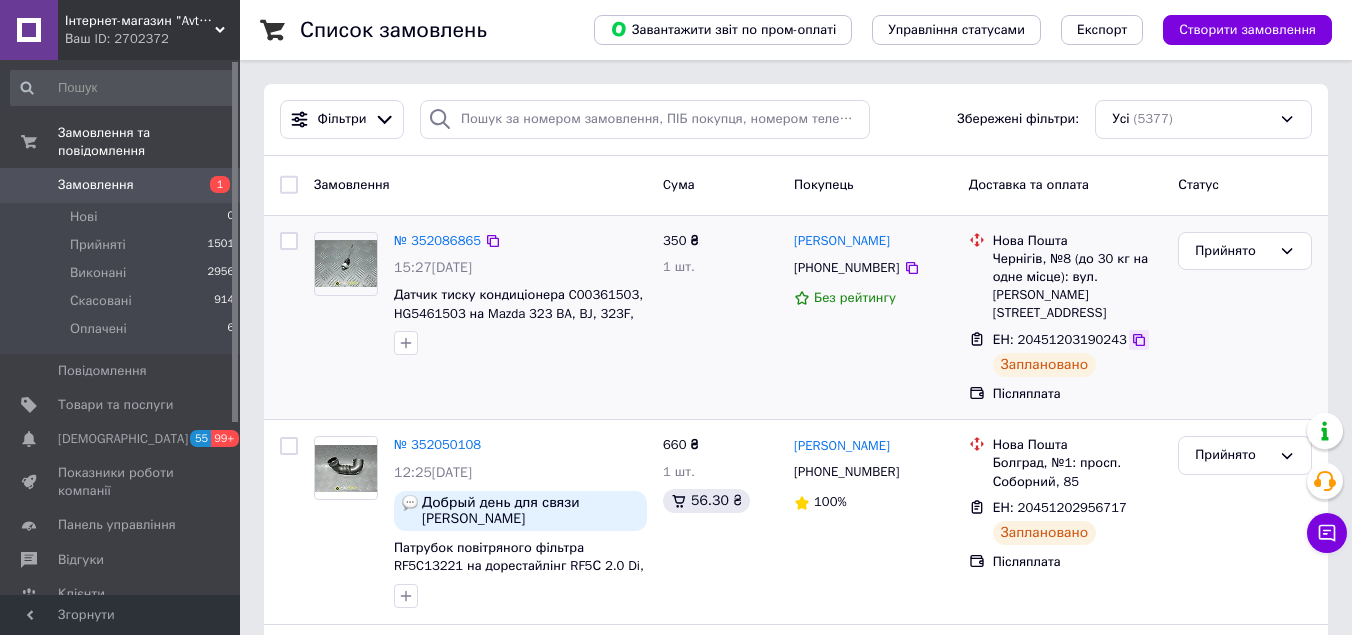 click 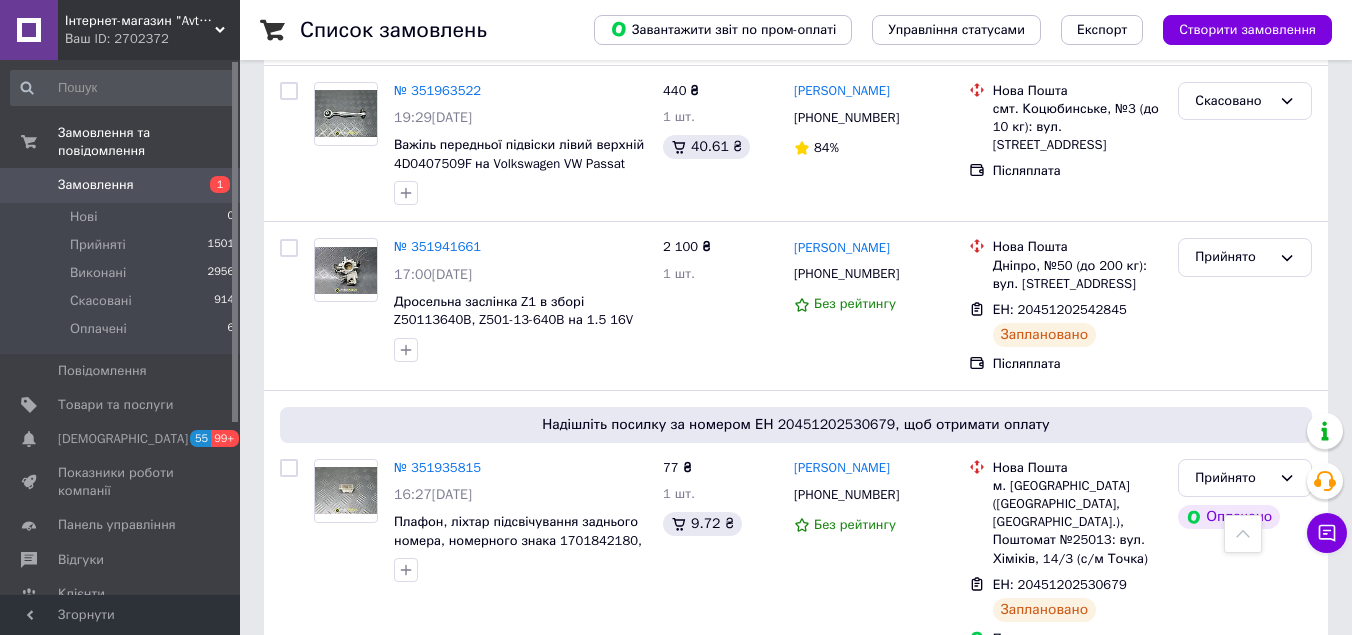 scroll, scrollTop: 1800, scrollLeft: 0, axis: vertical 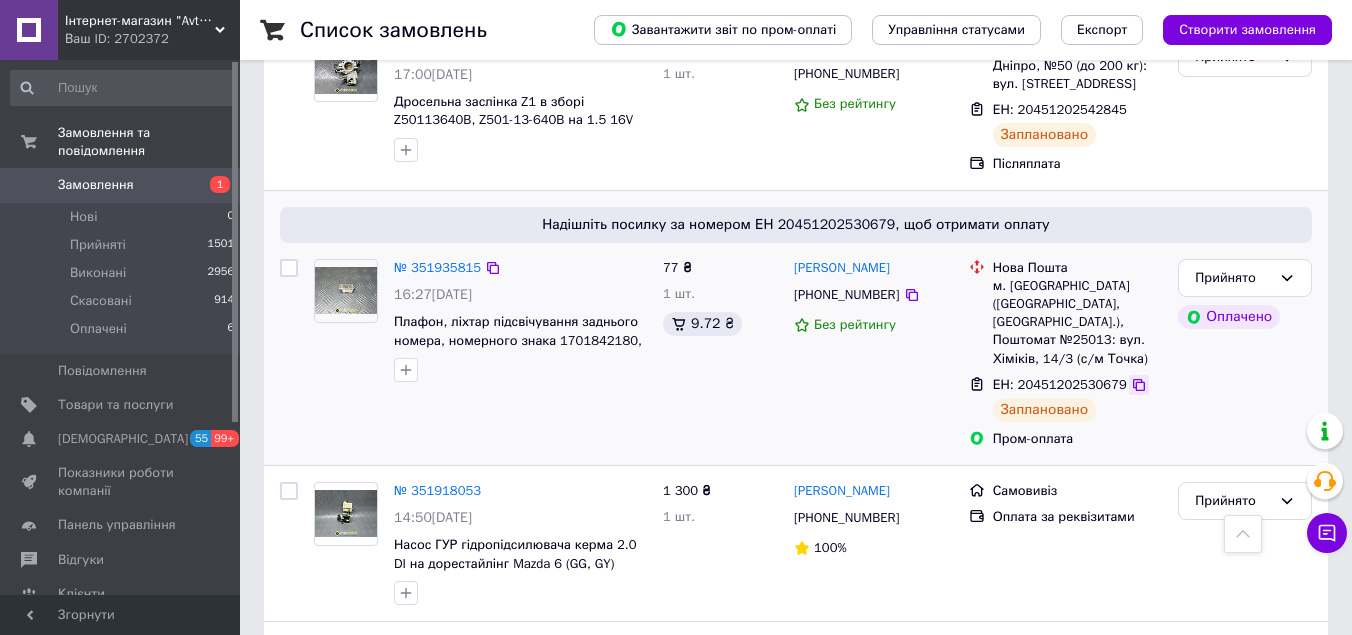 click 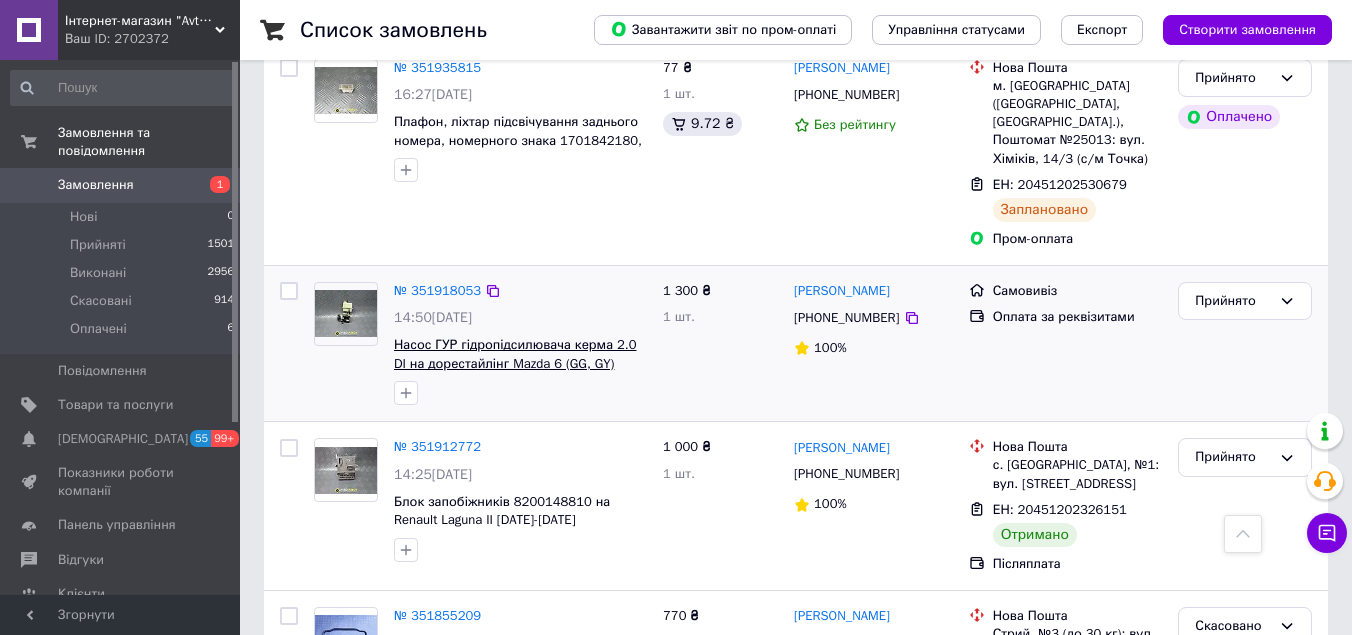 scroll, scrollTop: 1700, scrollLeft: 0, axis: vertical 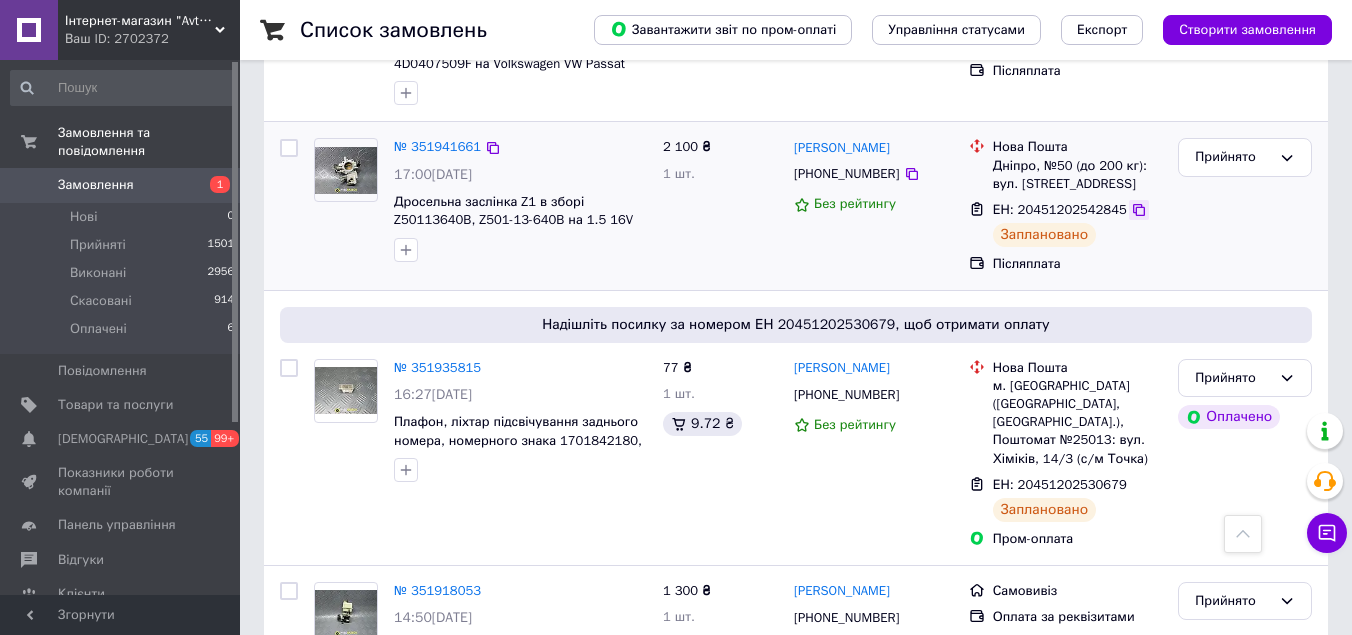 click 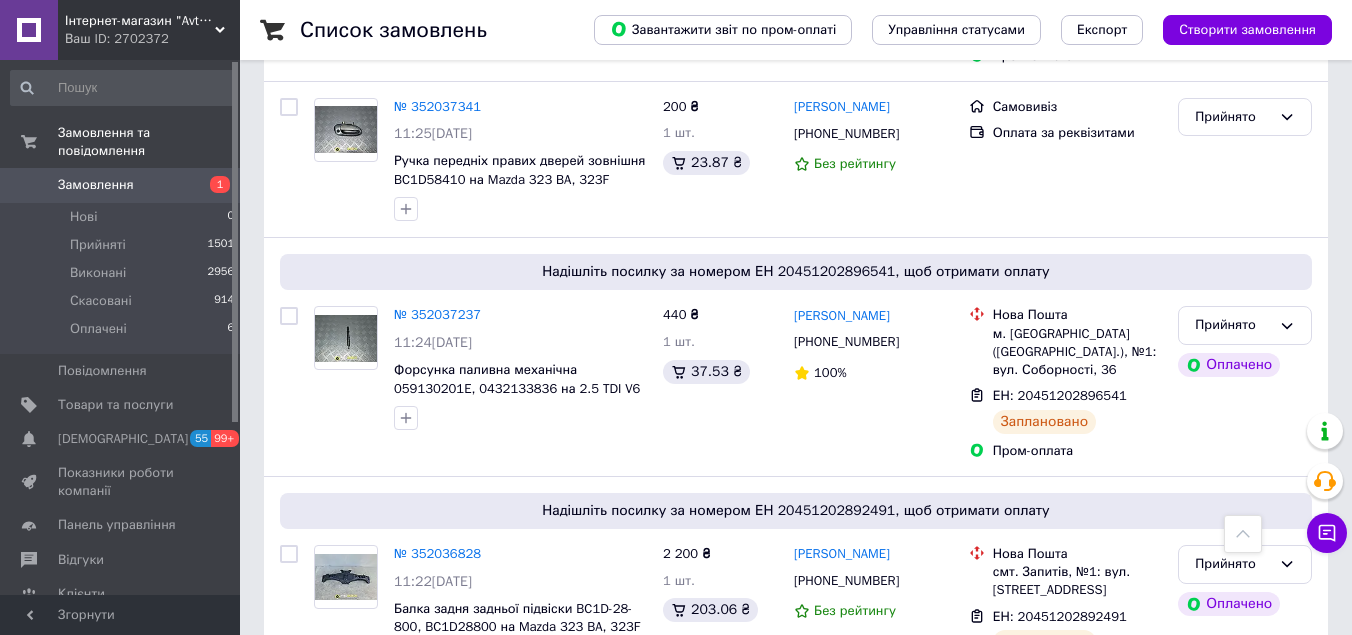 scroll, scrollTop: 900, scrollLeft: 0, axis: vertical 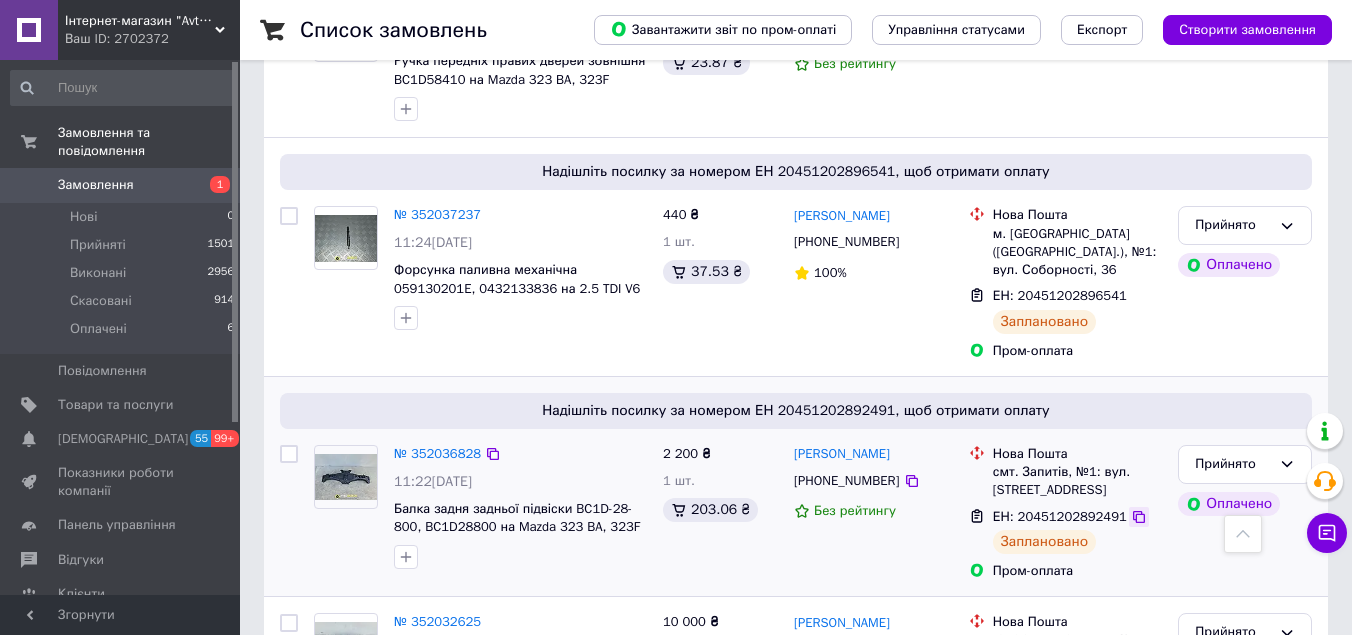 click 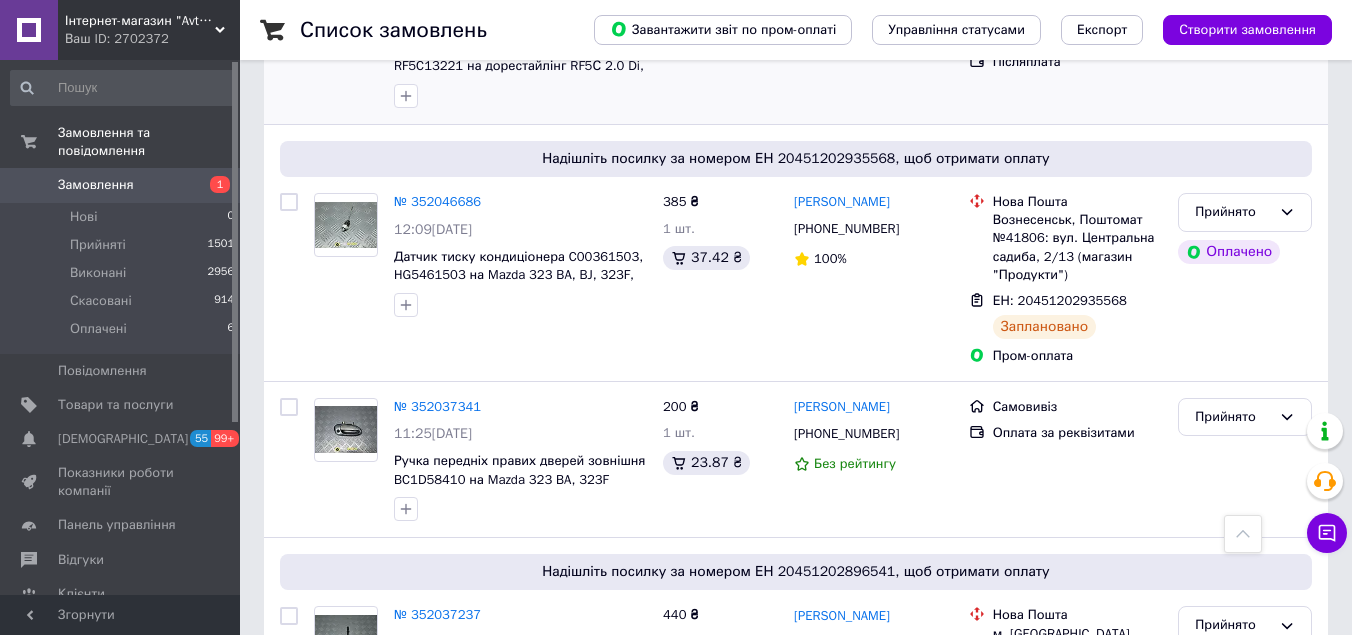 scroll, scrollTop: 800, scrollLeft: 0, axis: vertical 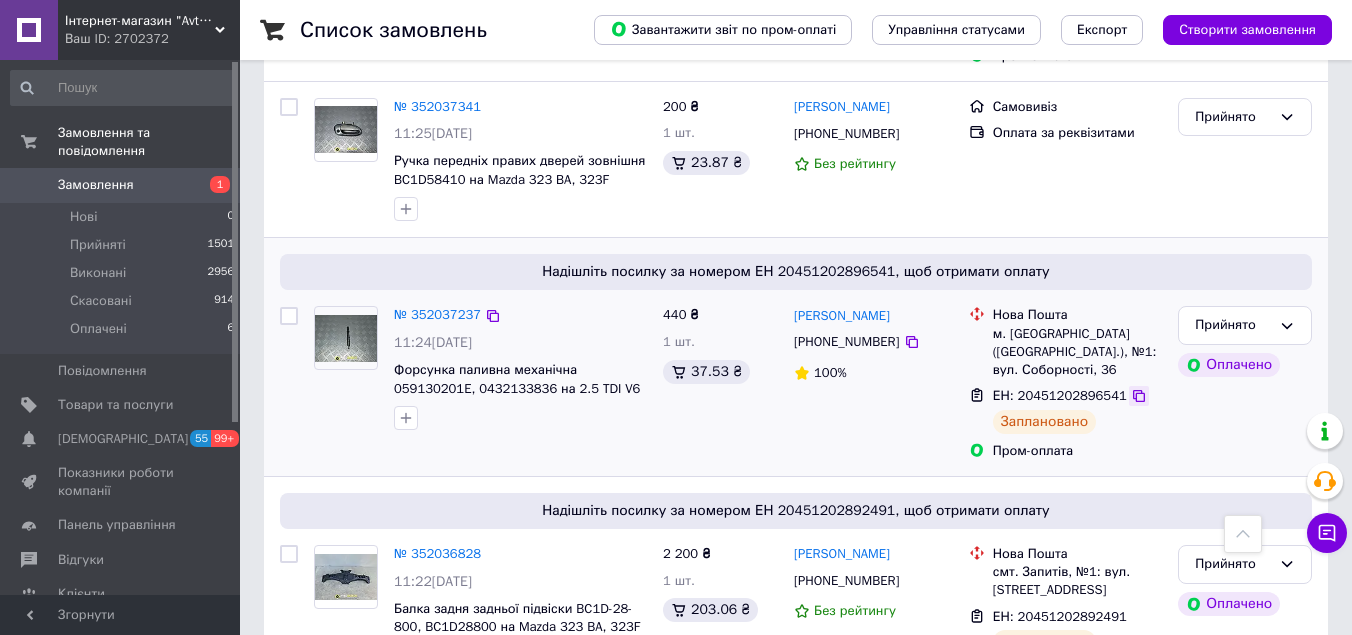 click 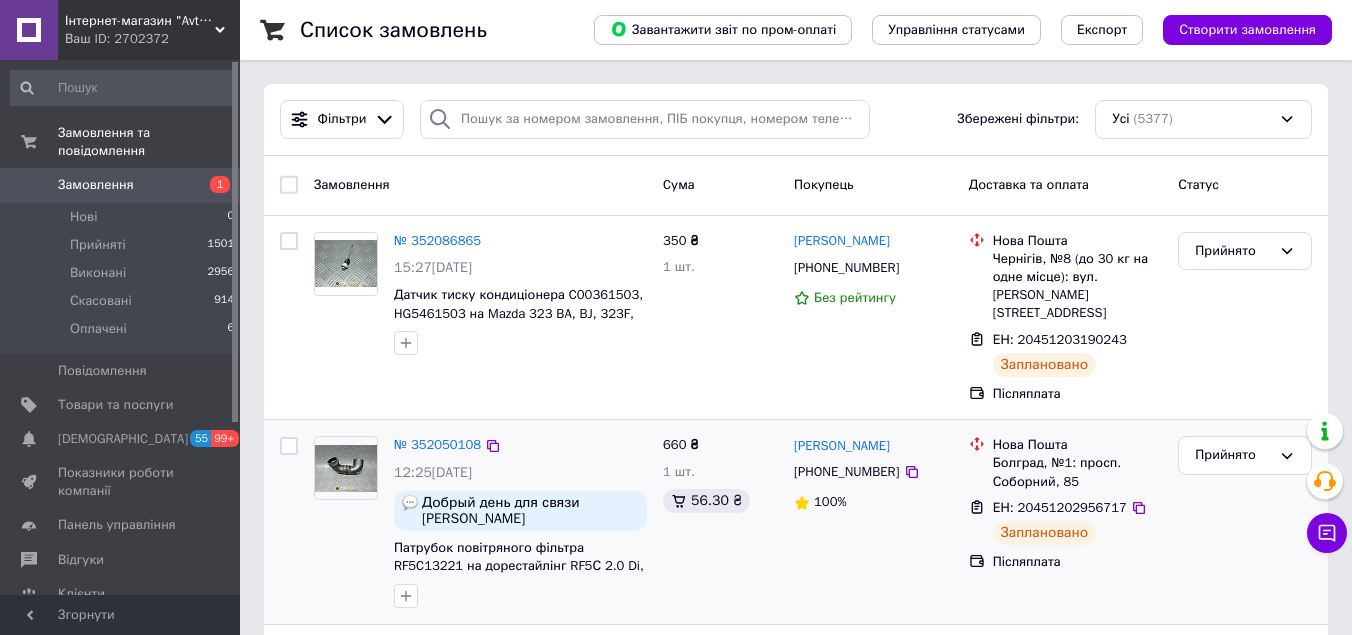 scroll, scrollTop: 300, scrollLeft: 0, axis: vertical 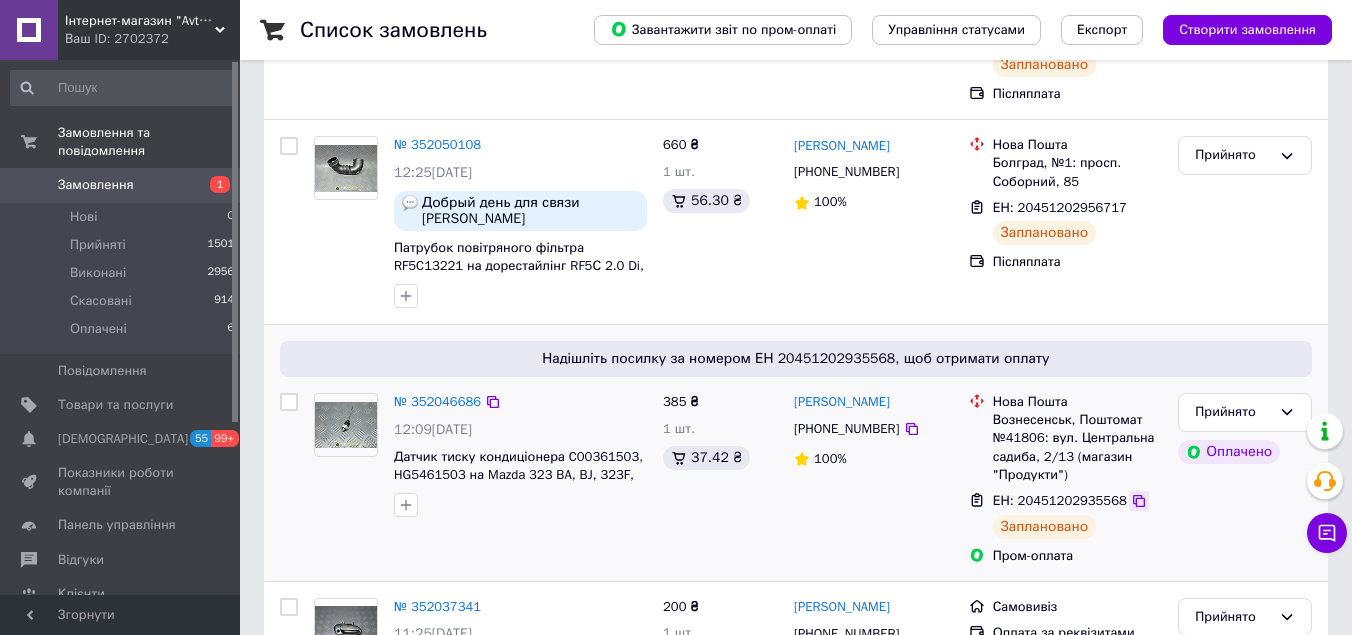 click 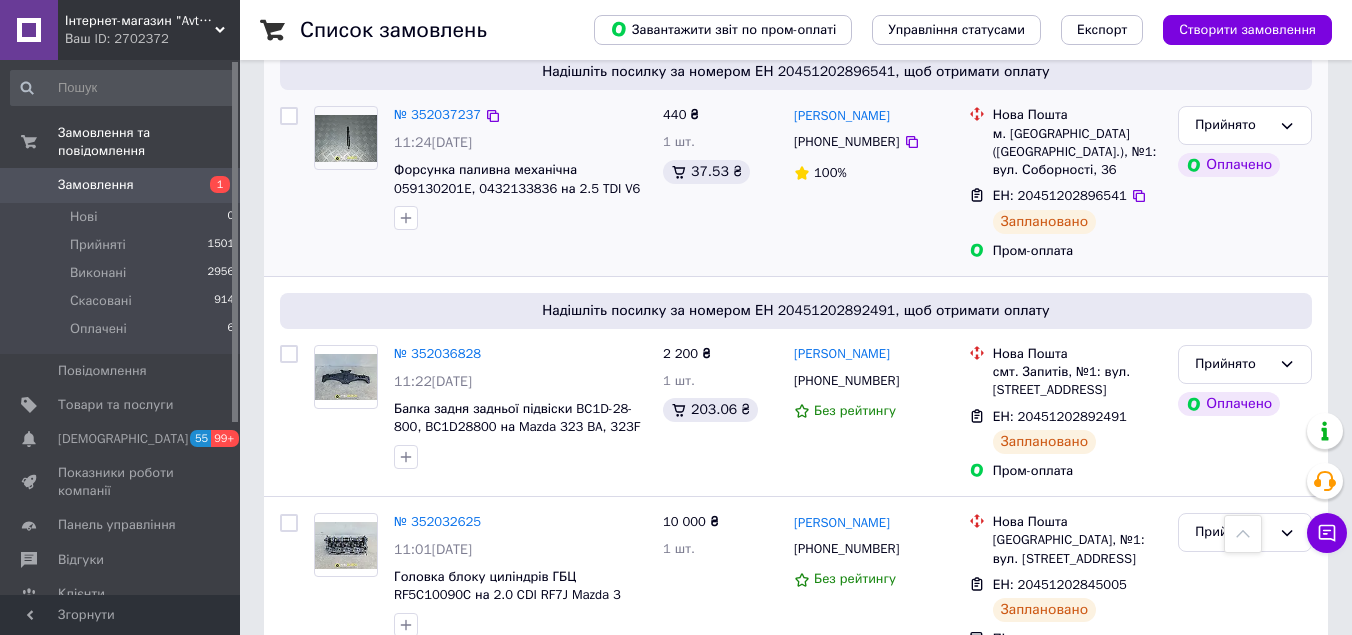scroll, scrollTop: 1100, scrollLeft: 0, axis: vertical 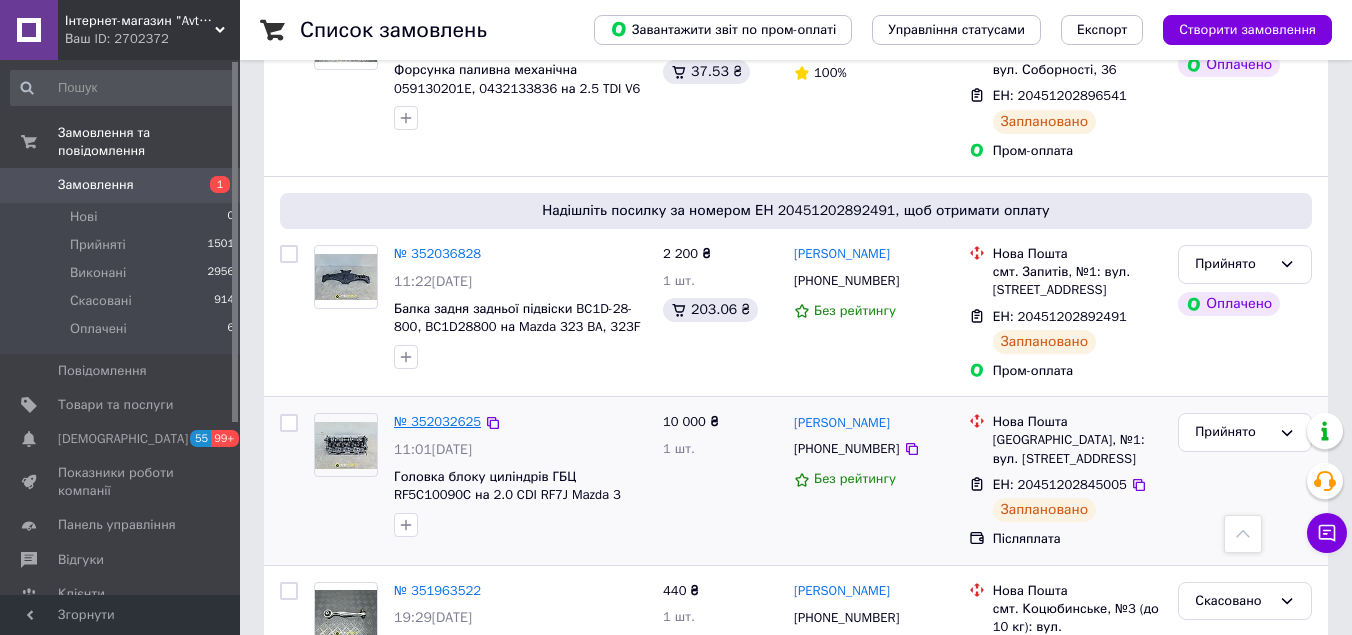 click on "№ 352032625" at bounding box center (437, 421) 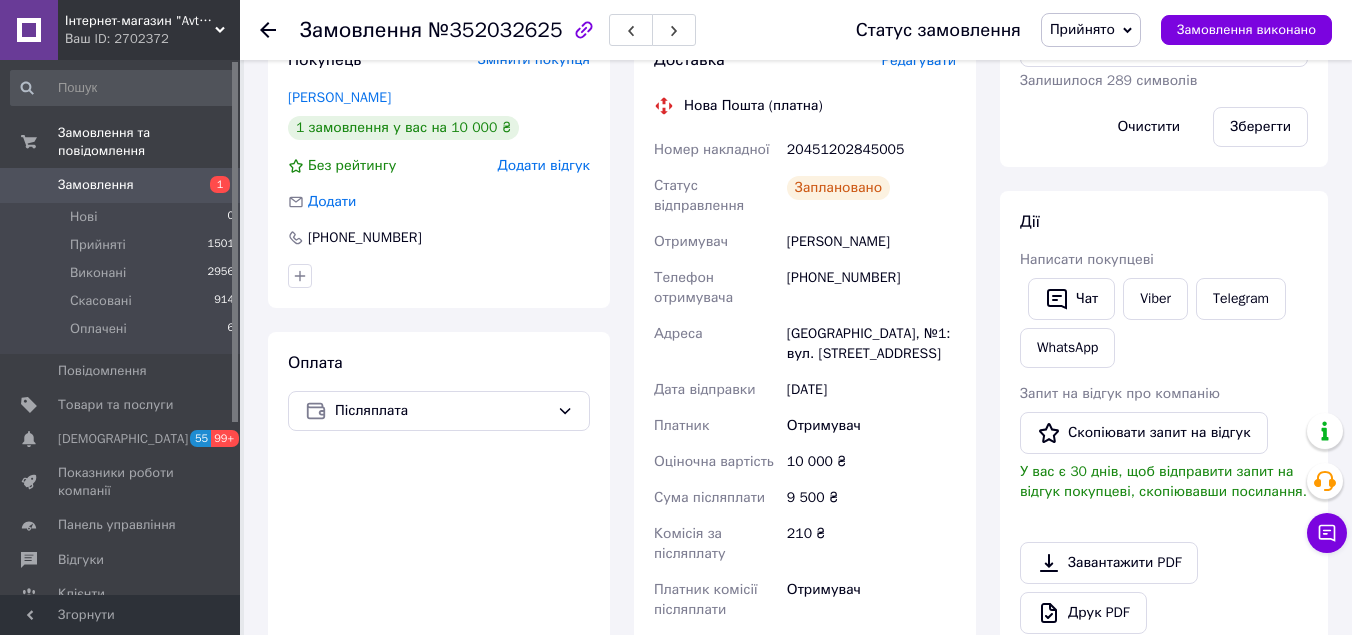 scroll, scrollTop: 30, scrollLeft: 0, axis: vertical 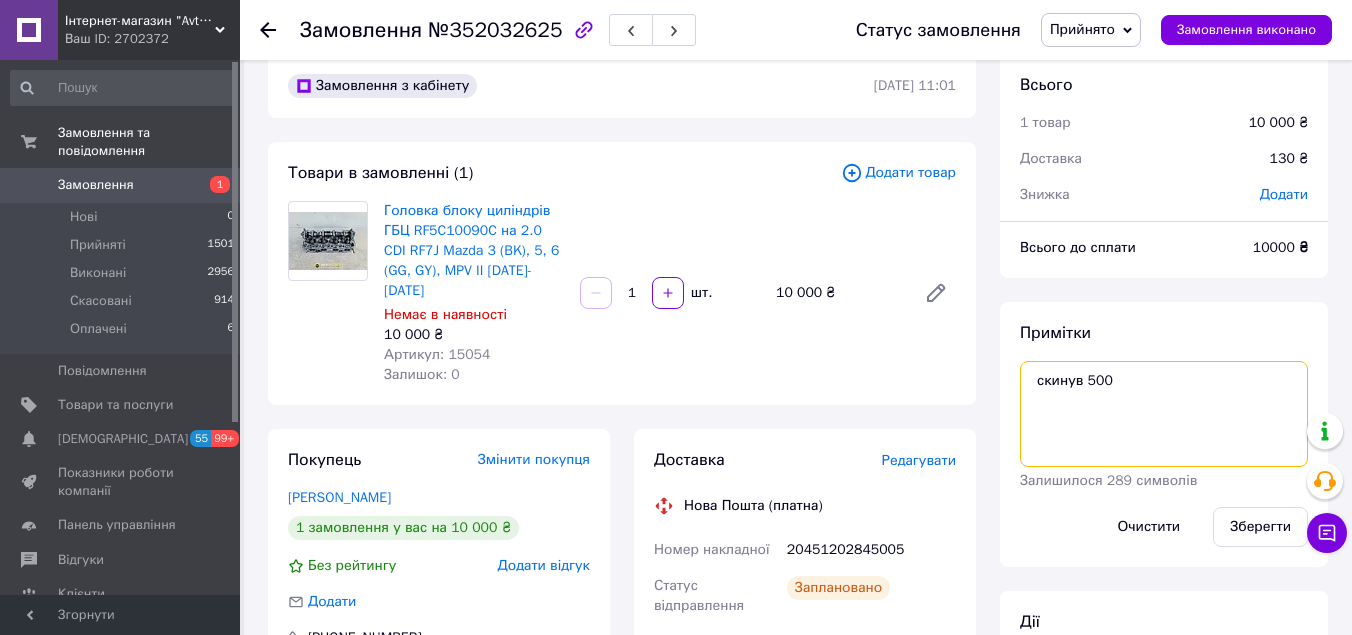 click on "скинув 500" at bounding box center (1164, 414) 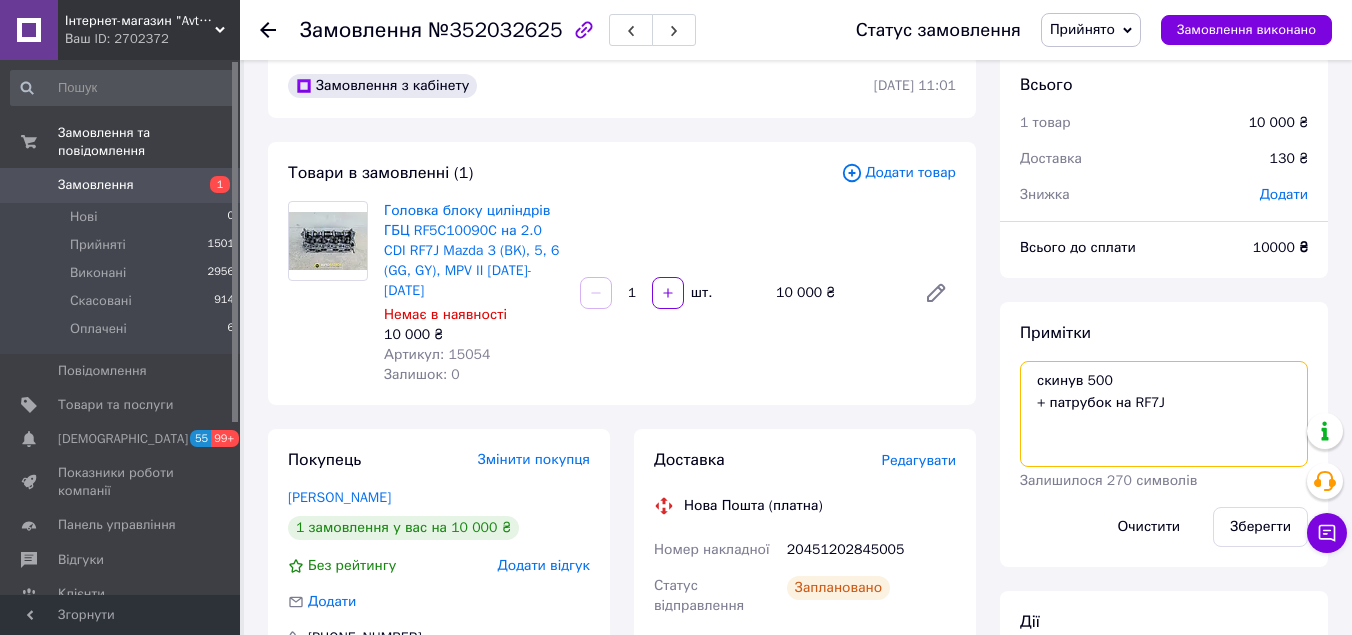 click on "скинув 500
+ патрубок на RF7J" at bounding box center (1164, 414) 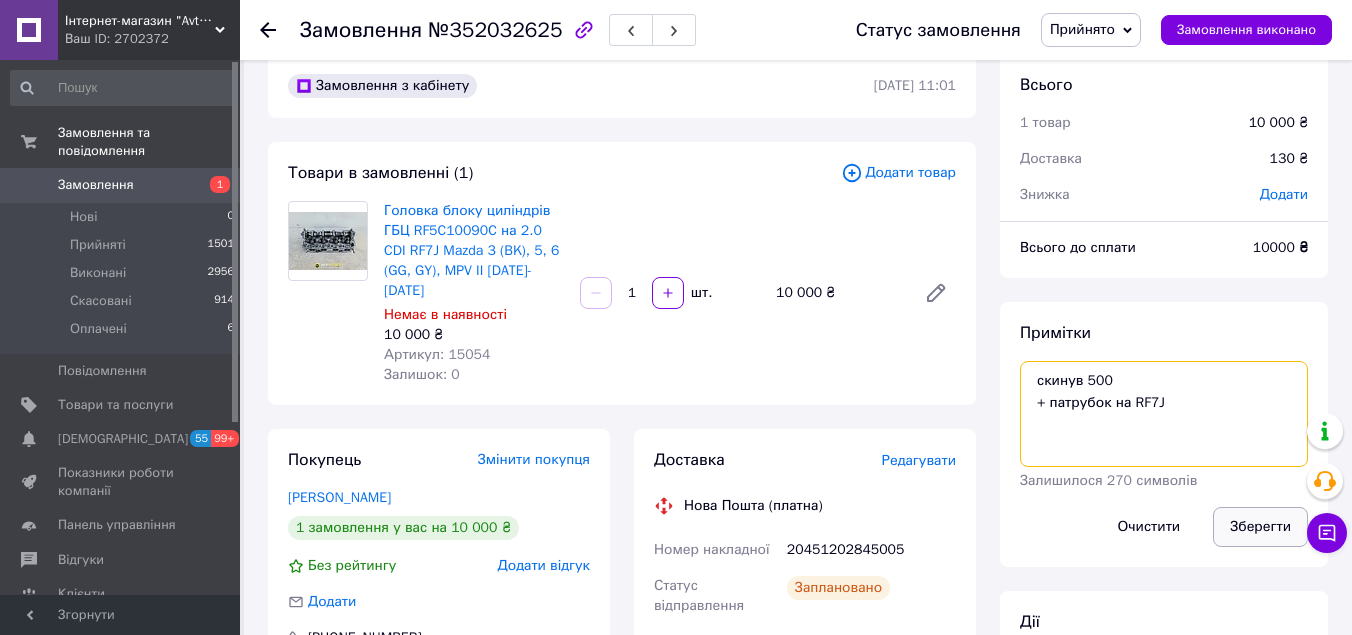 type on "скинув 500
+ патрубок на RF7J" 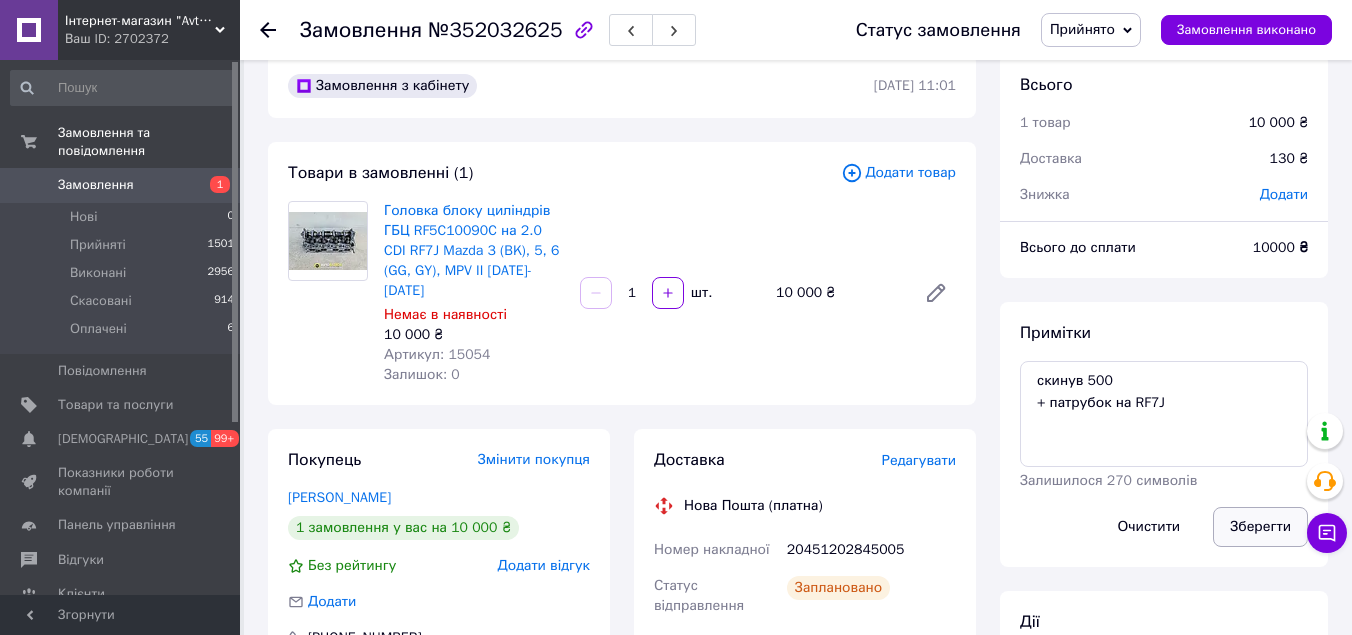 click on "Зберегти" at bounding box center (1260, 527) 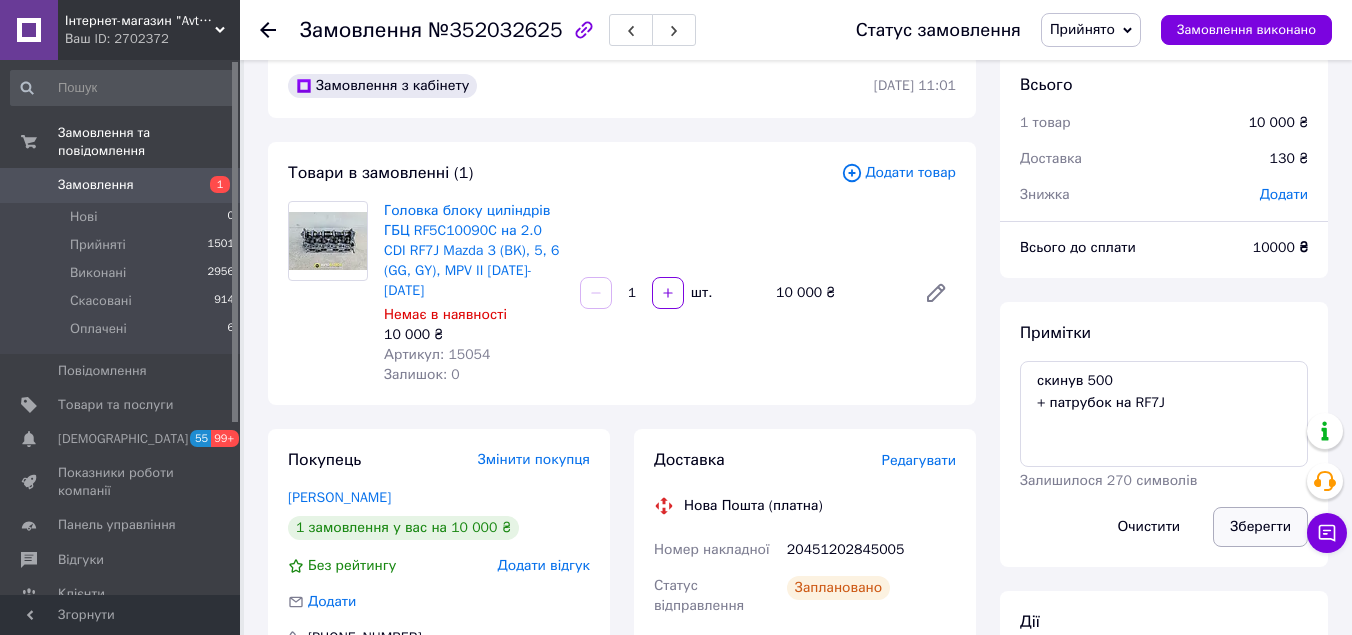 click on "Зберегти" at bounding box center [1260, 527] 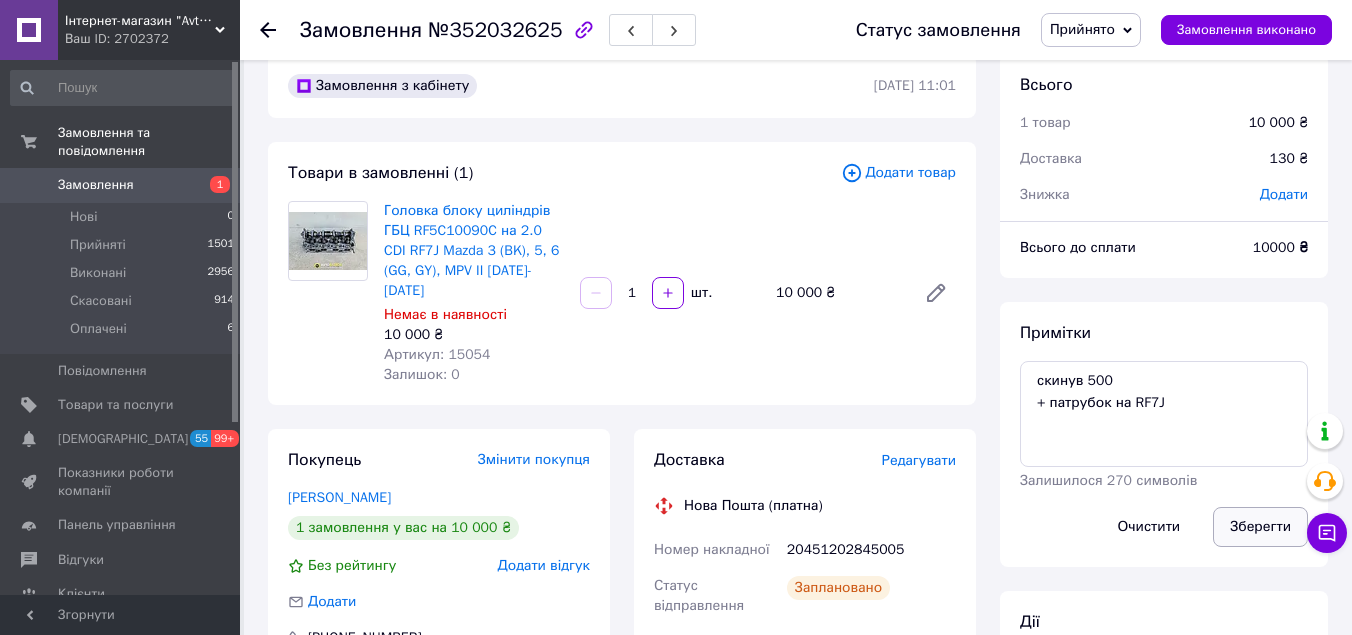 click on "Зберегти" at bounding box center [1260, 527] 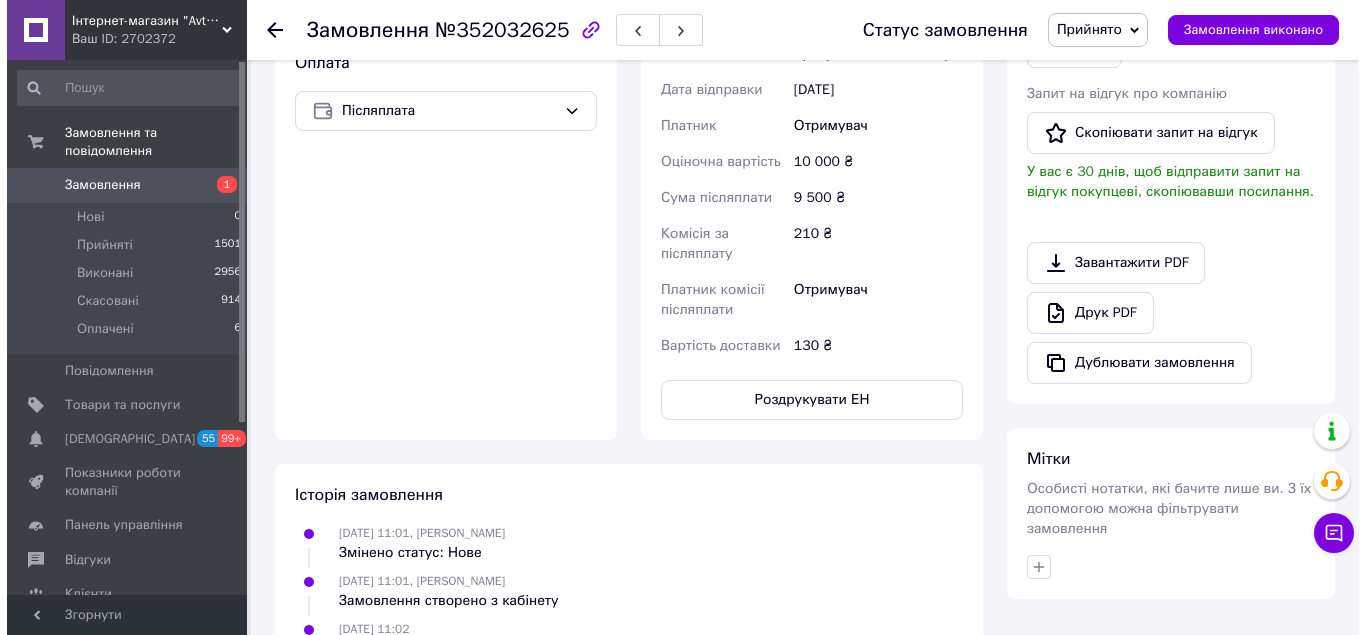 scroll, scrollTop: 130, scrollLeft: 0, axis: vertical 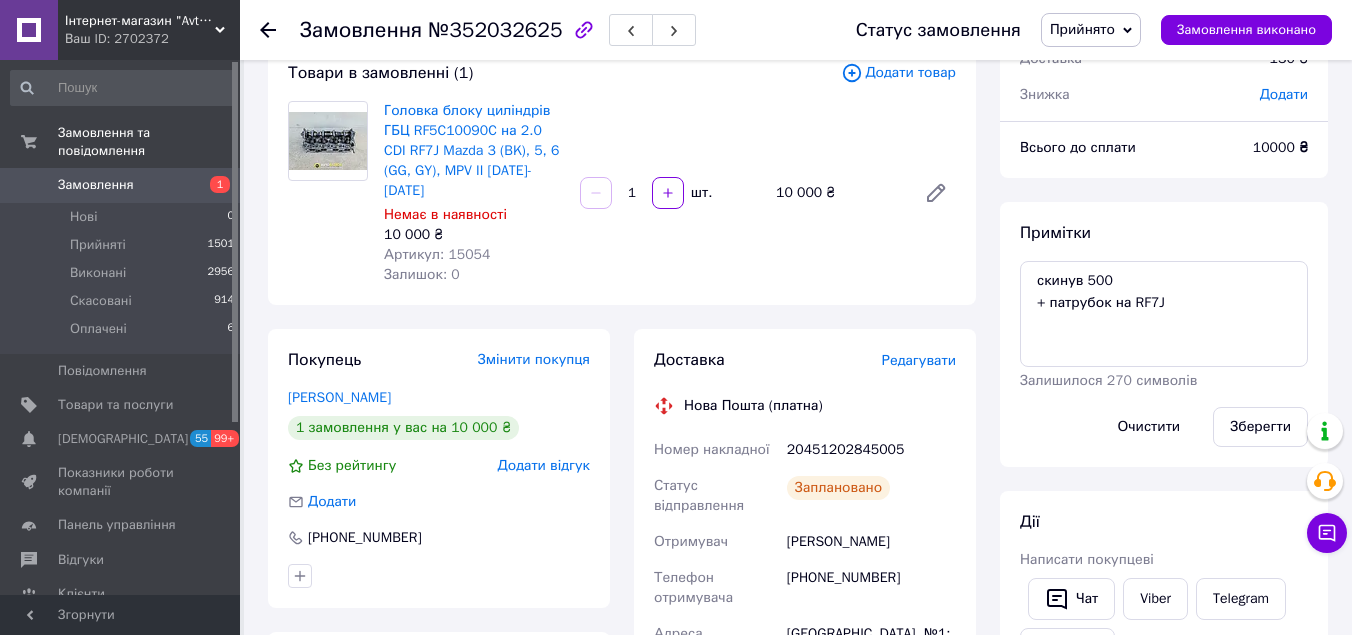 click on "Редагувати" at bounding box center (919, 360) 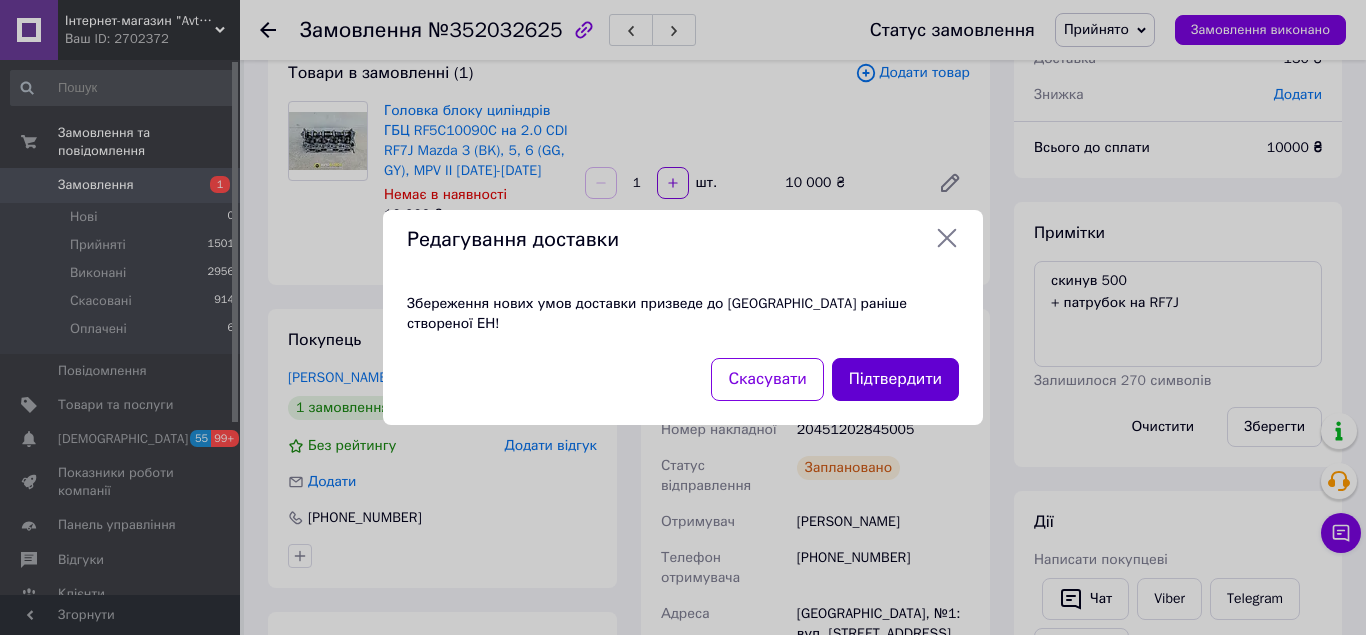 click on "Підтвердити" at bounding box center (895, 379) 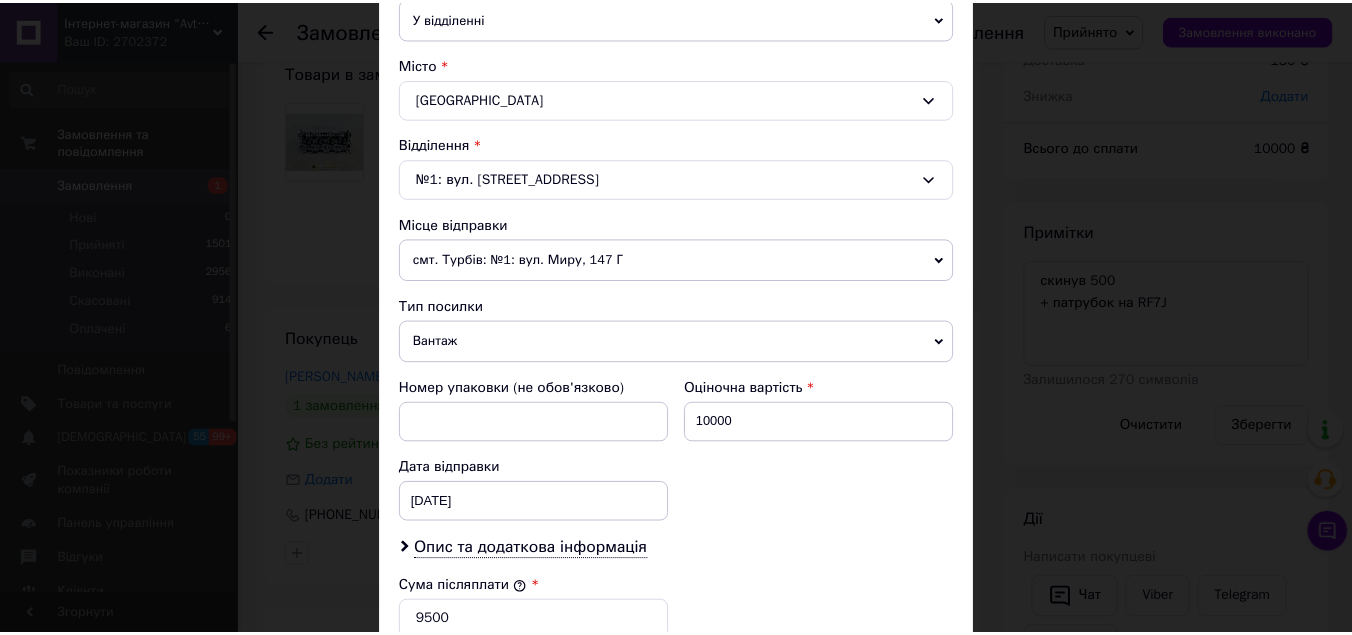 scroll, scrollTop: 800, scrollLeft: 0, axis: vertical 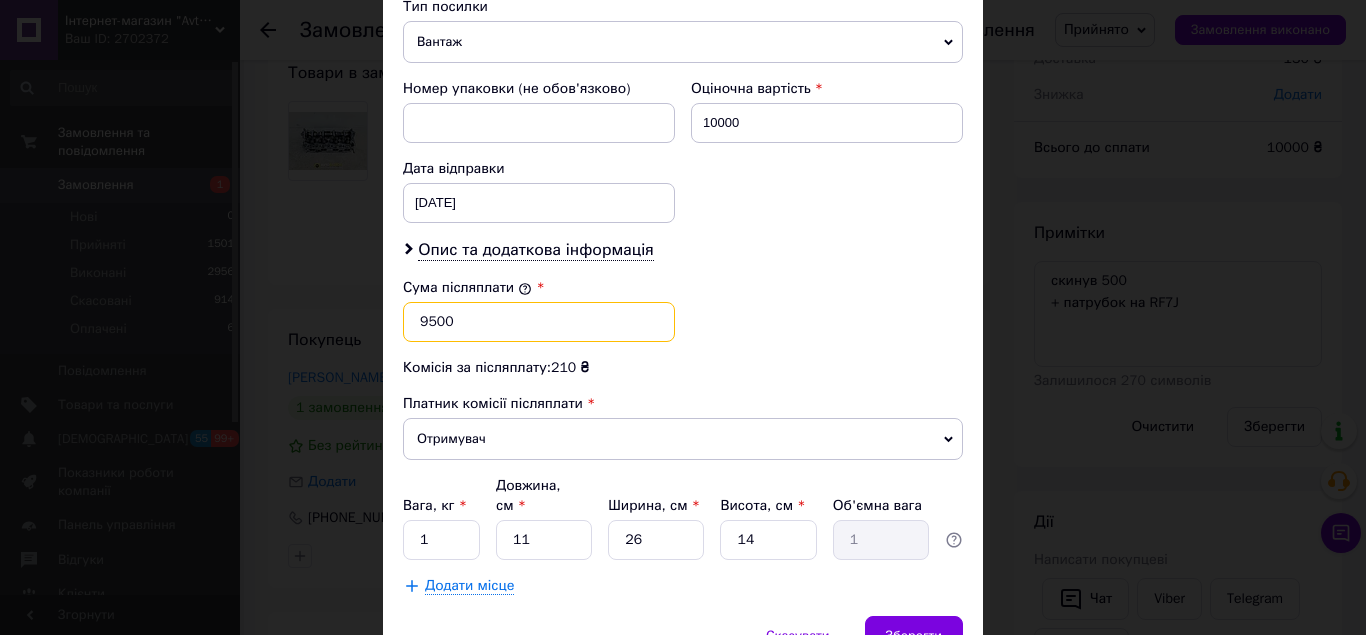 click on "9500" at bounding box center (539, 322) 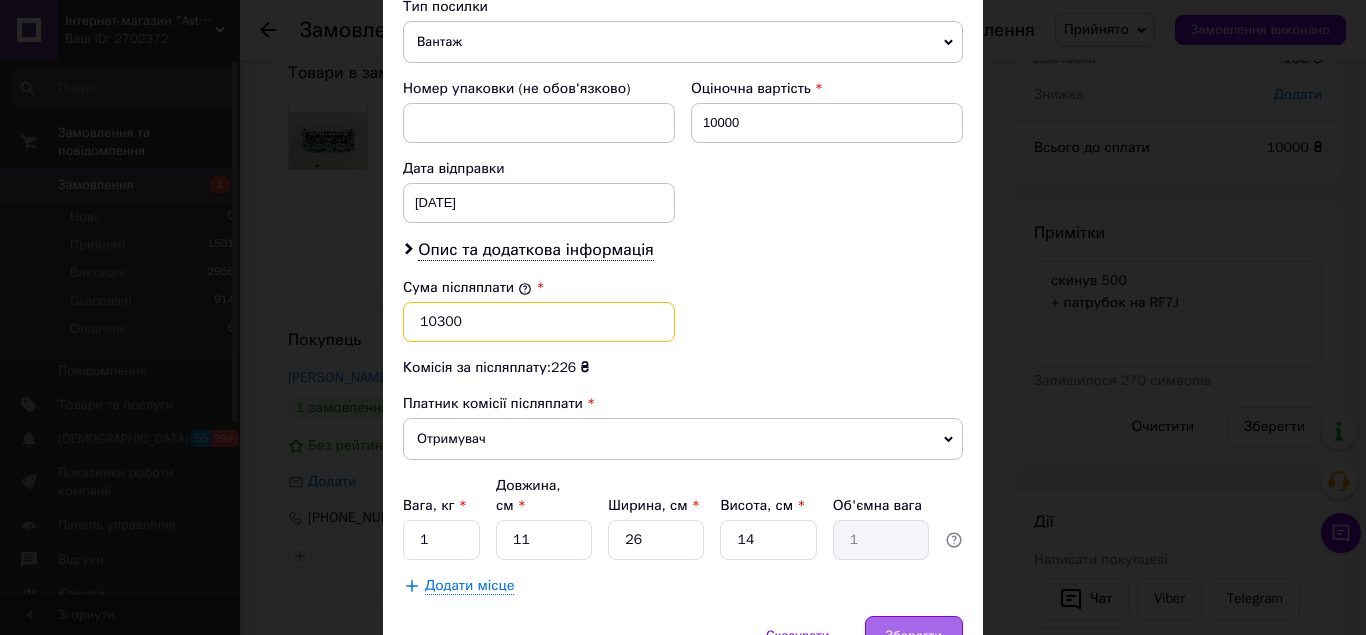 type on "10300" 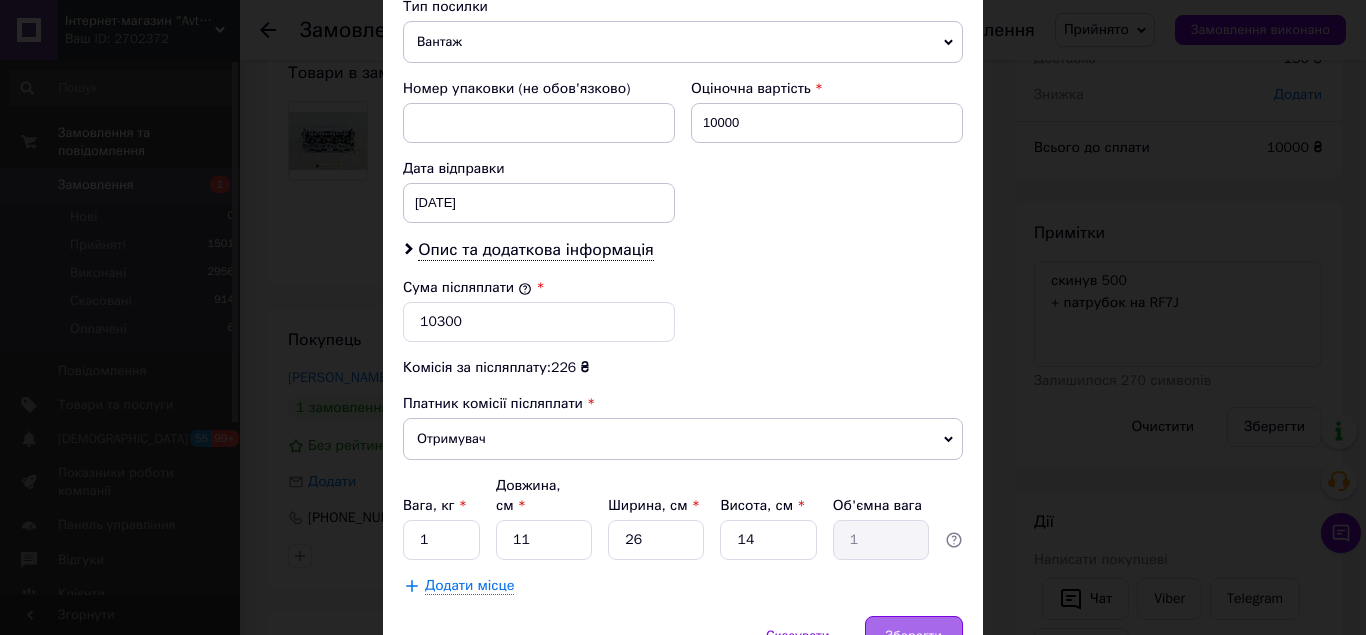 click on "Зберегти" at bounding box center (914, 636) 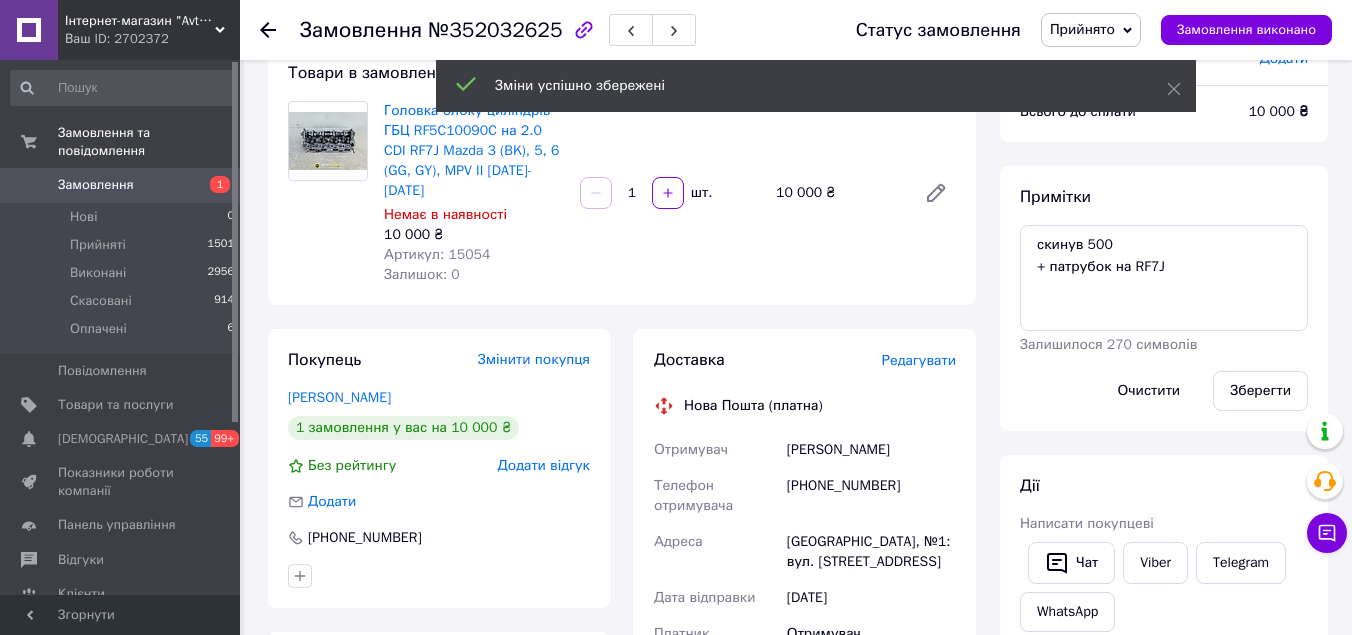 scroll, scrollTop: 32, scrollLeft: 0, axis: vertical 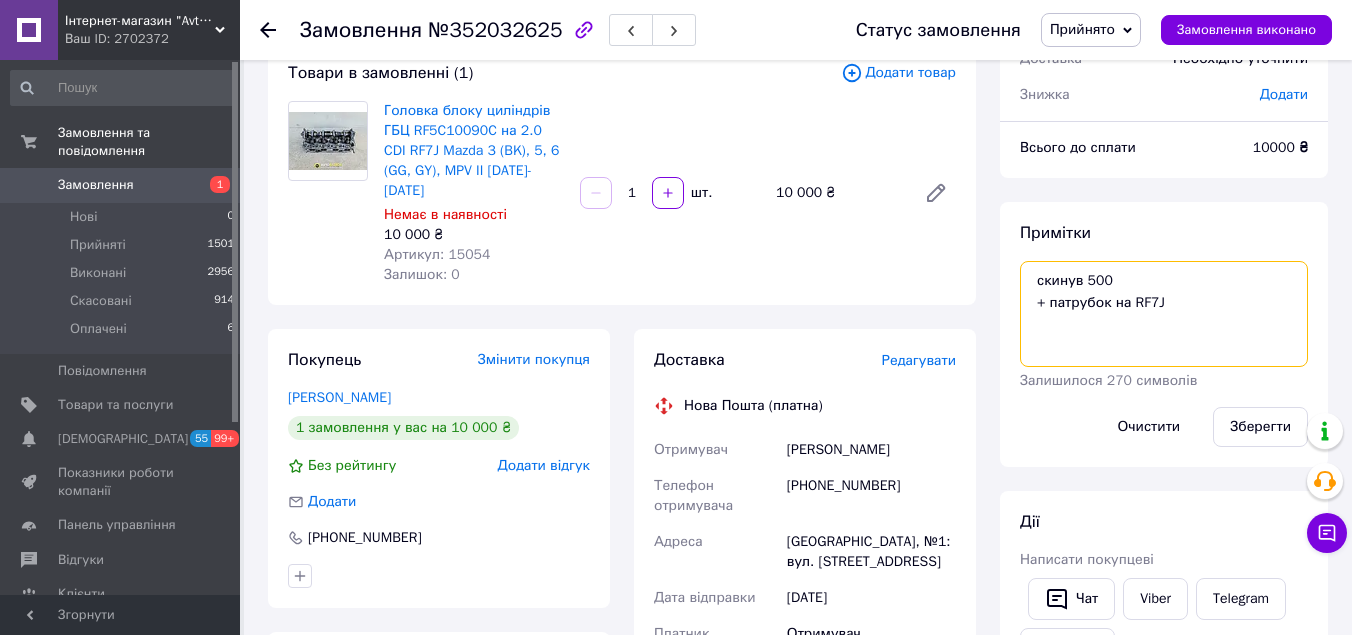 click on "скинув 500
+ патрубок на RF7J" at bounding box center [1164, 314] 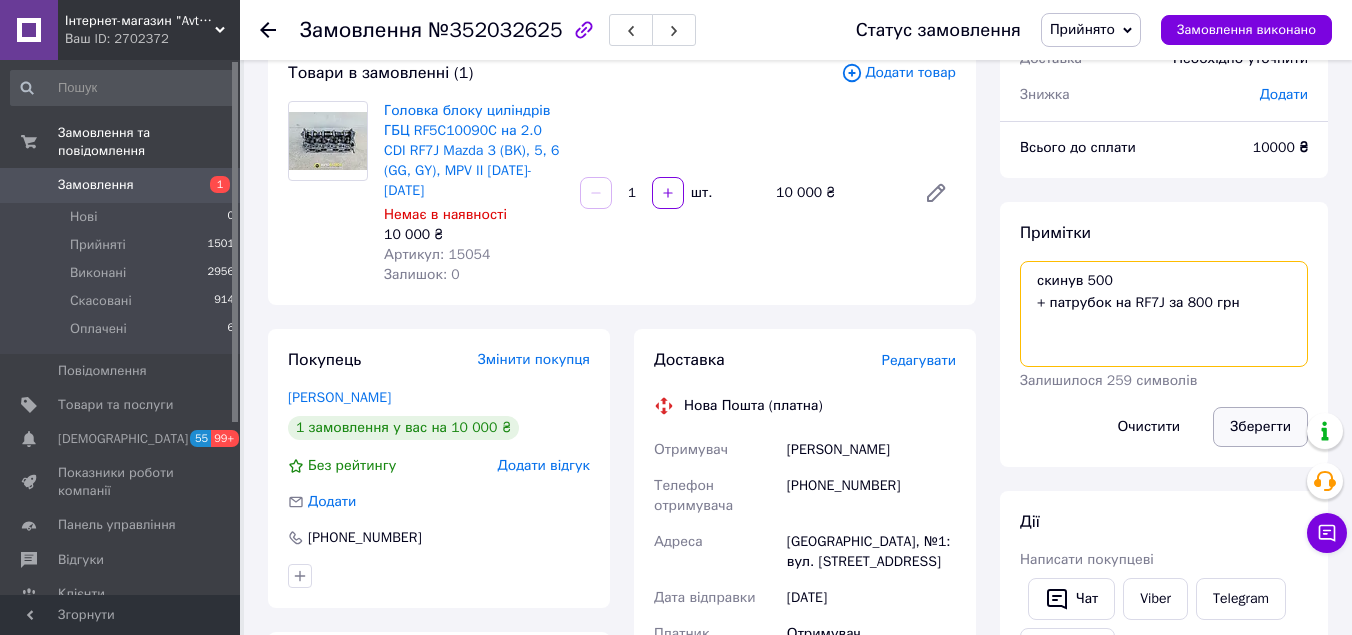 type on "скинув 500
+ патрубок на RF7J за 800 грн" 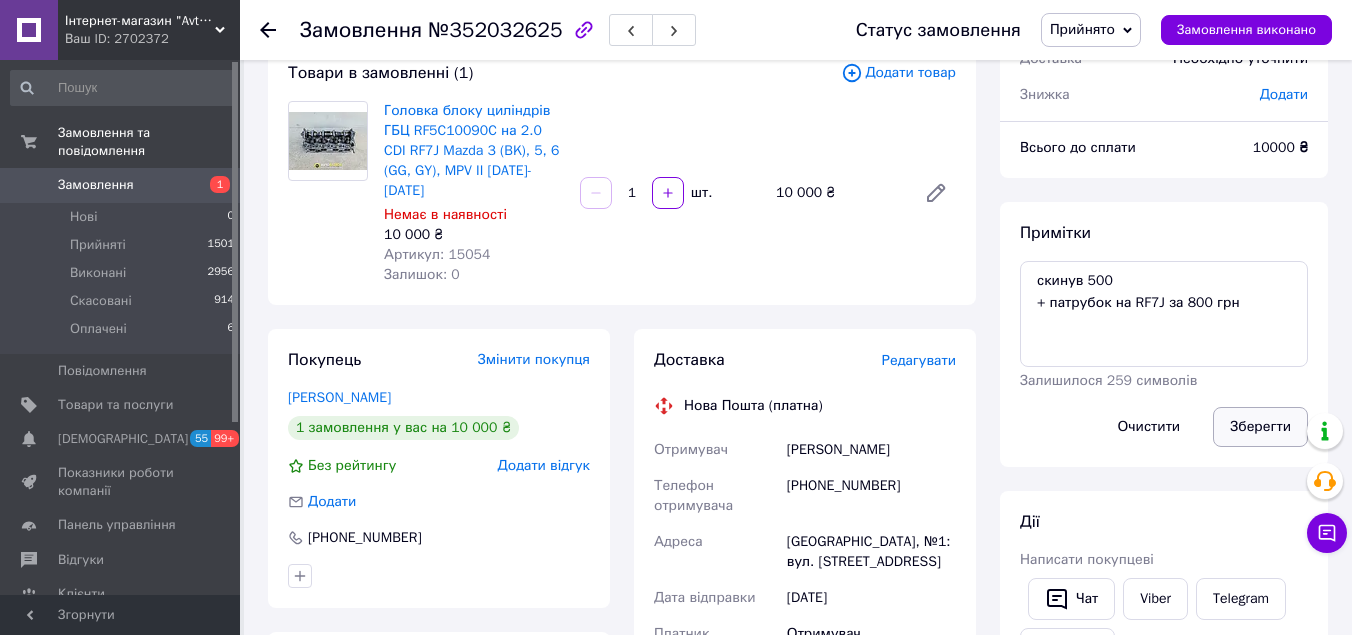 click on "Зберегти" at bounding box center [1260, 427] 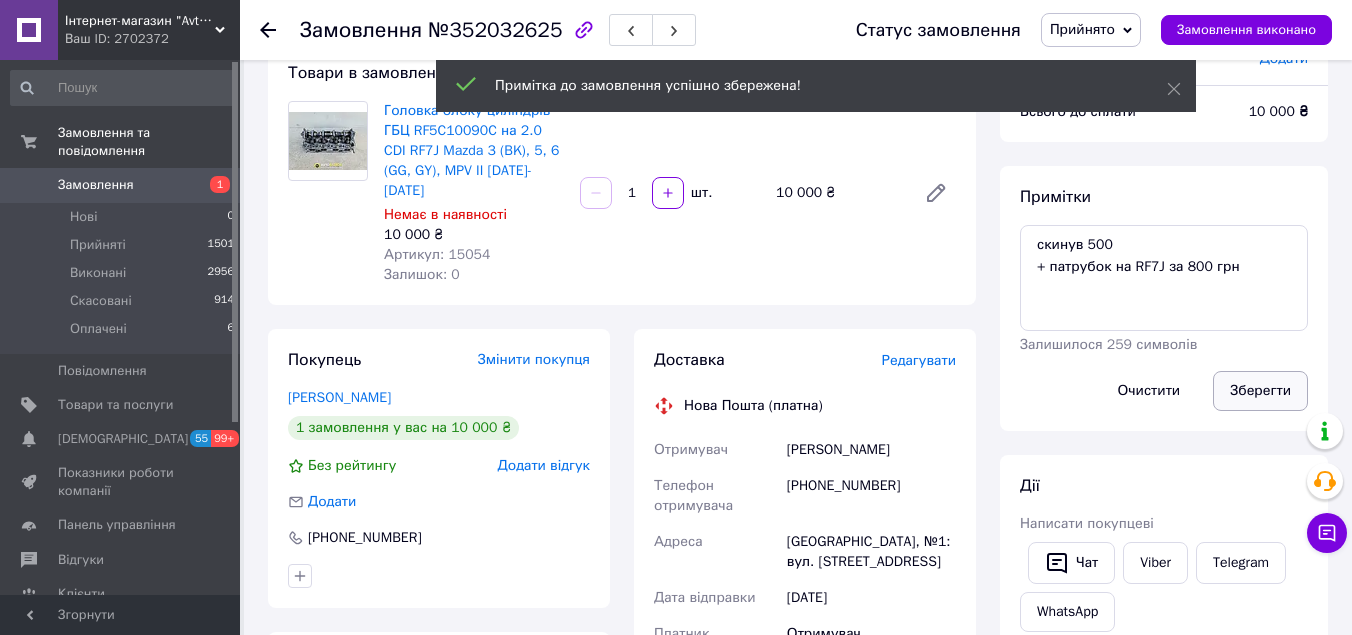 scroll, scrollTop: 80, scrollLeft: 0, axis: vertical 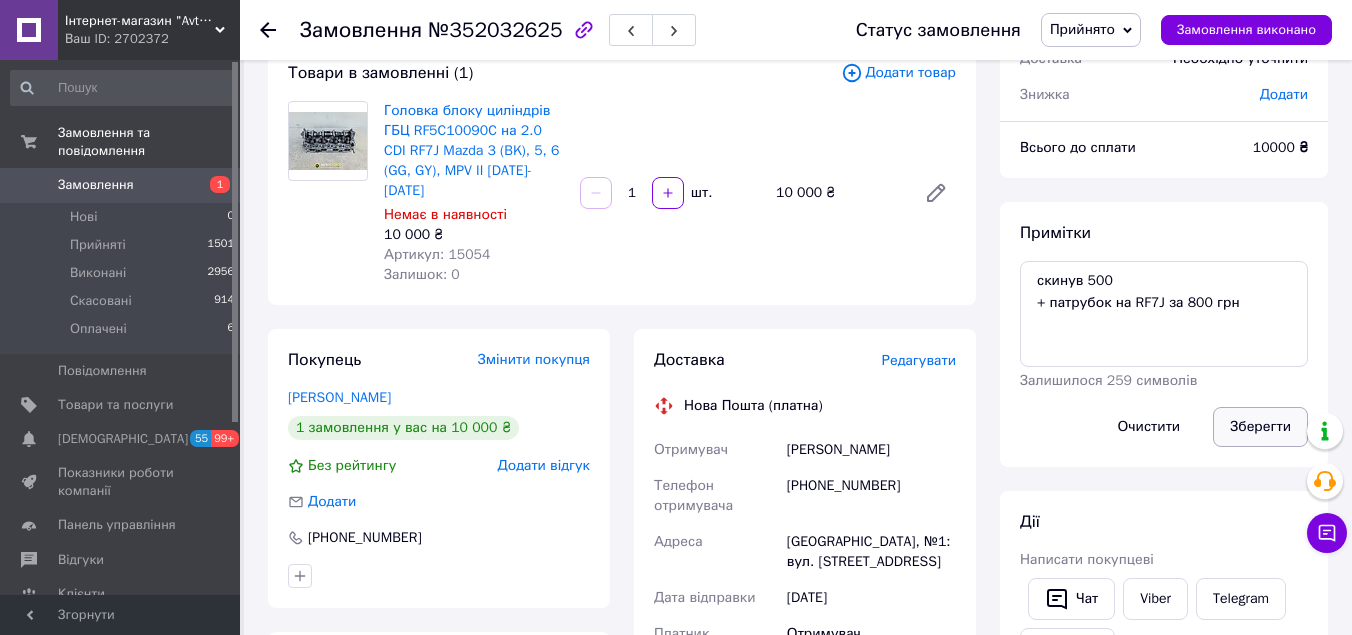 click on "Зберегти" at bounding box center (1260, 427) 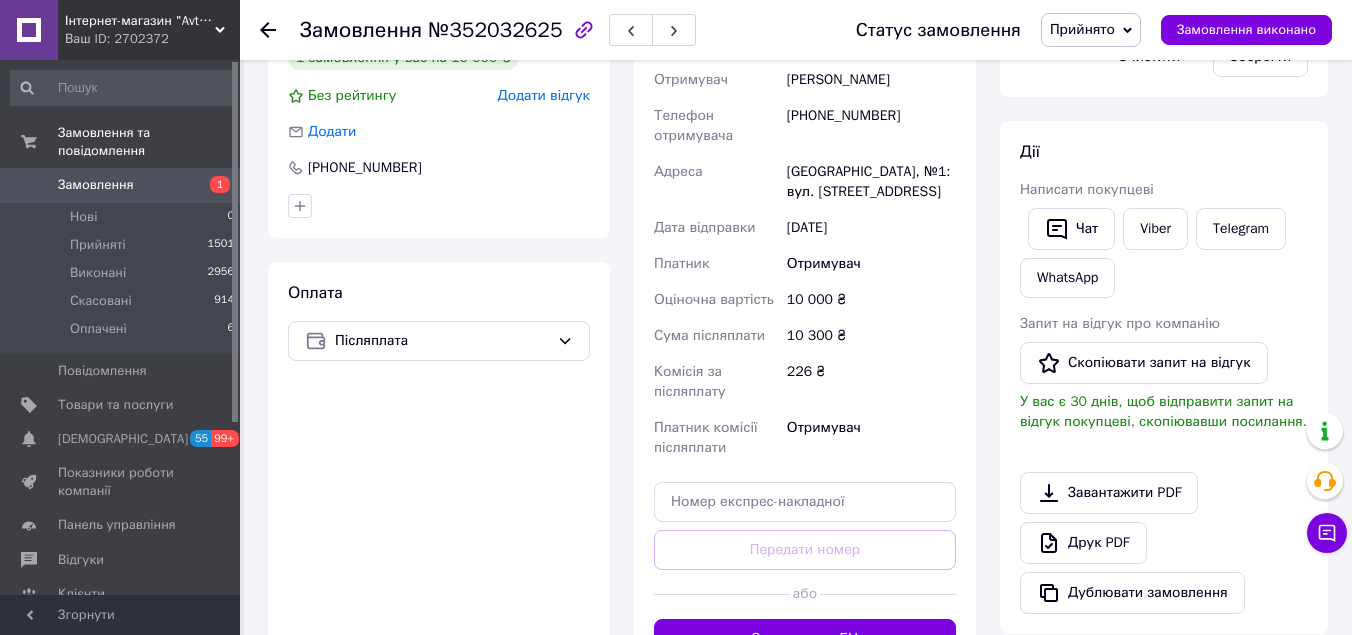 scroll, scrollTop: 600, scrollLeft: 0, axis: vertical 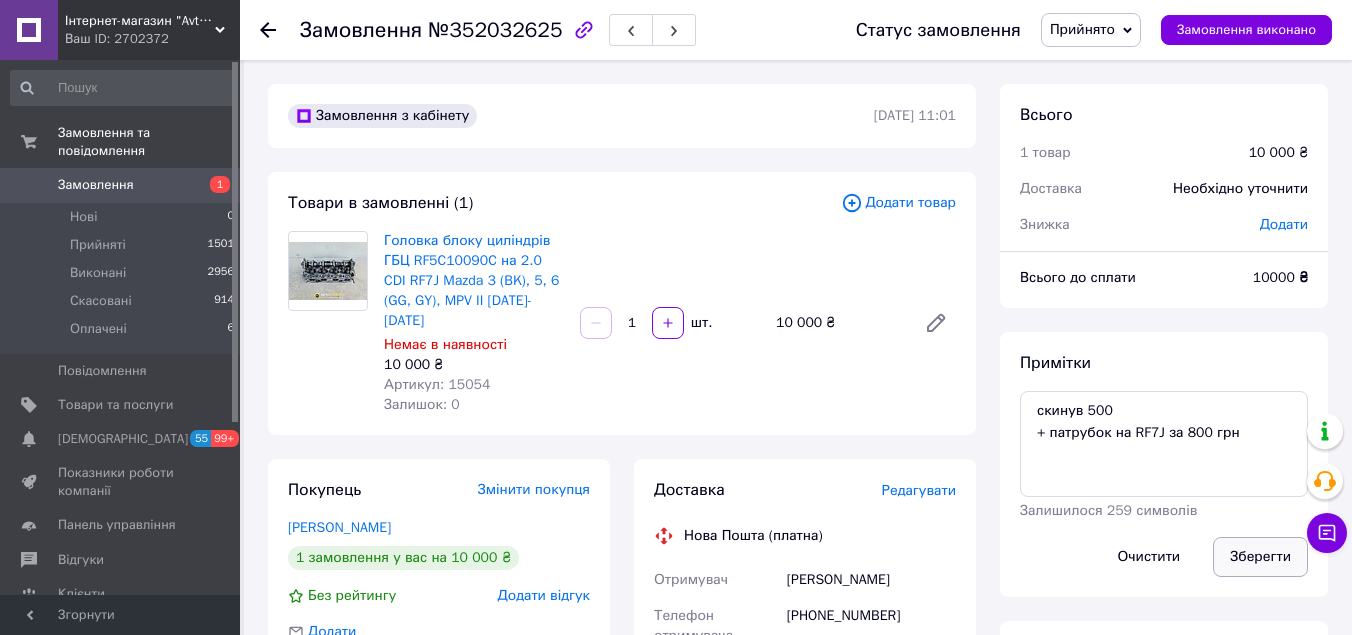 click on "Зберегти" at bounding box center (1260, 557) 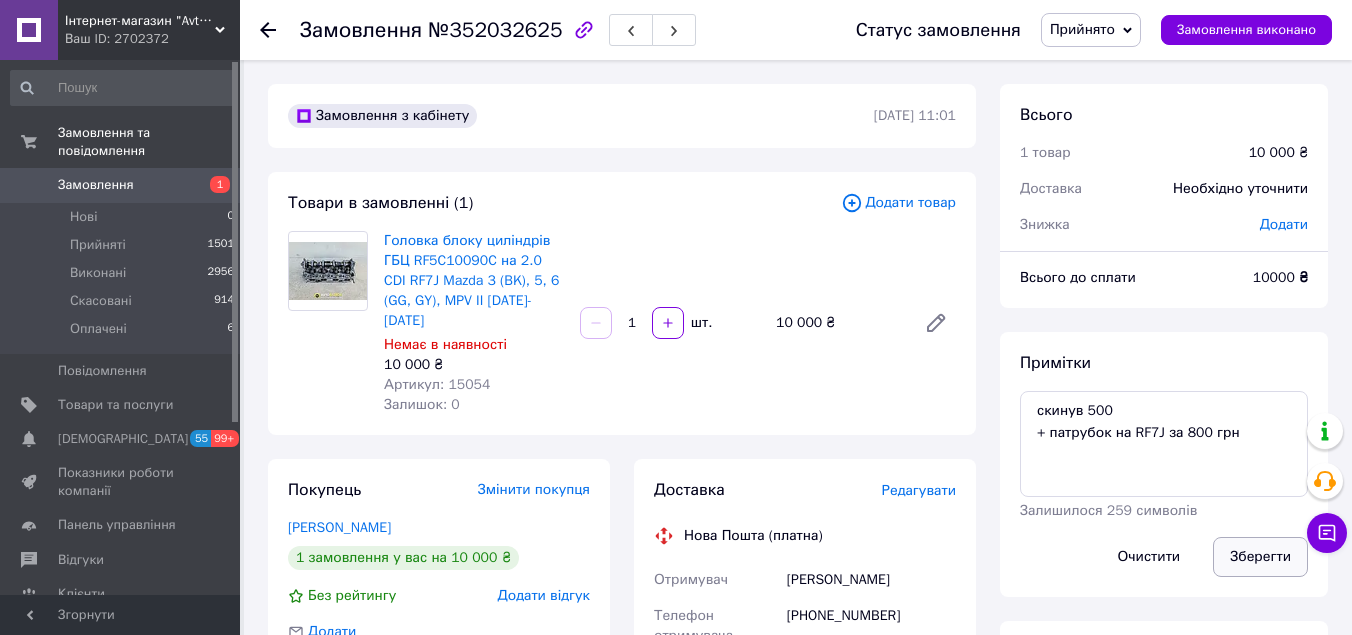 click on "Зберегти" at bounding box center [1260, 557] 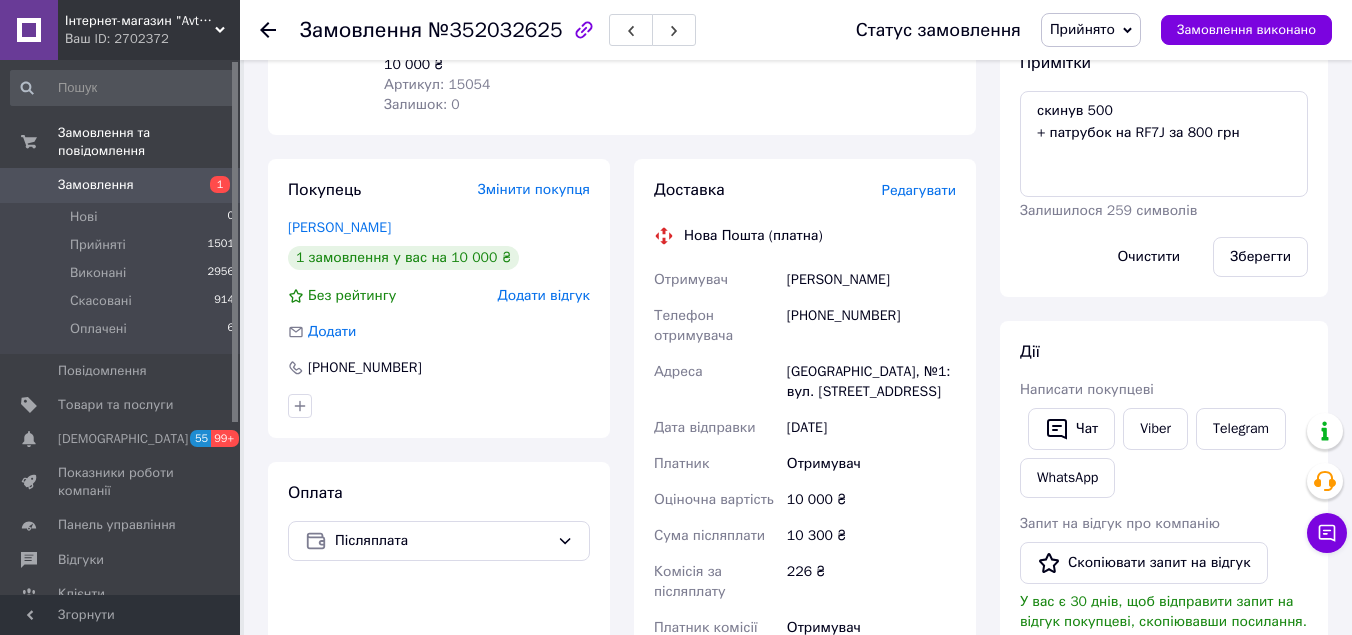 scroll, scrollTop: 600, scrollLeft: 0, axis: vertical 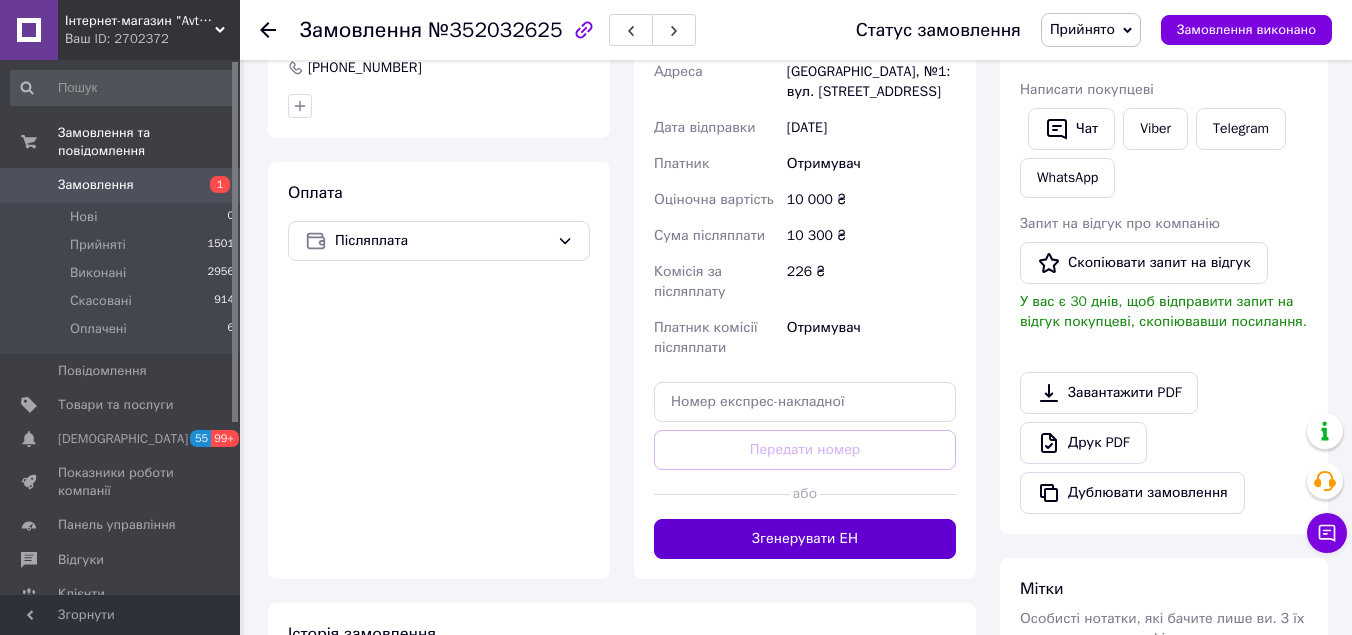 click on "Згенерувати ЕН" at bounding box center (805, 539) 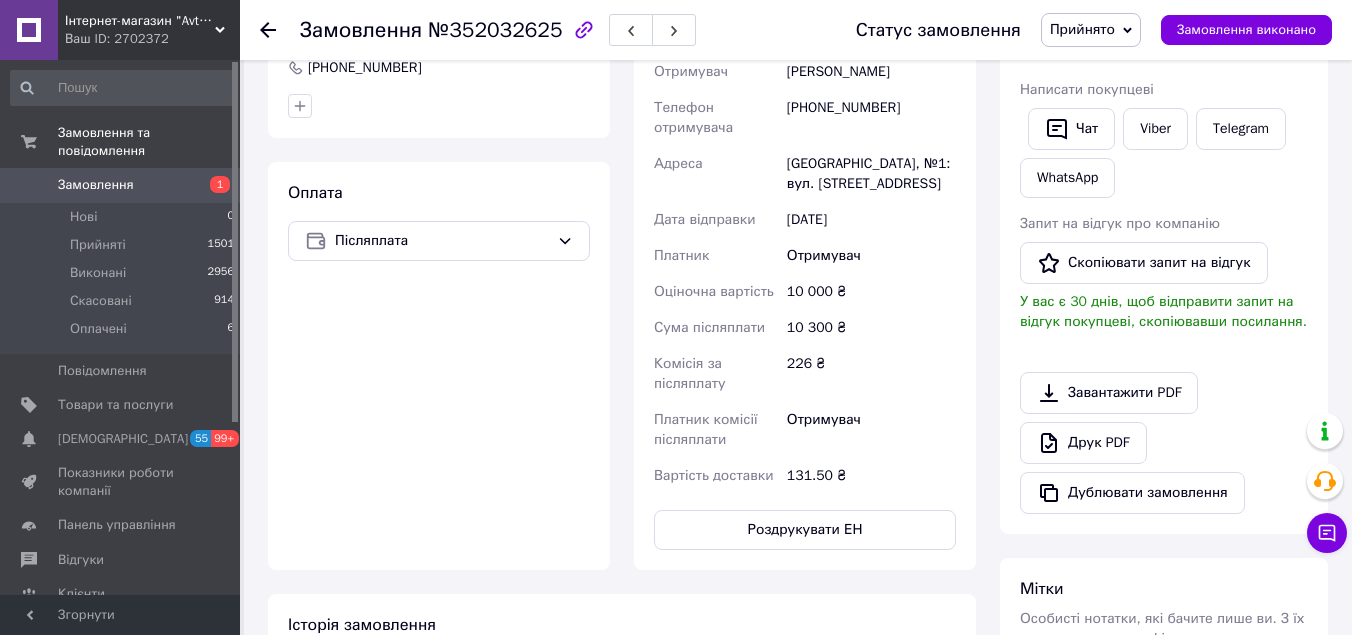 scroll, scrollTop: 128, scrollLeft: 0, axis: vertical 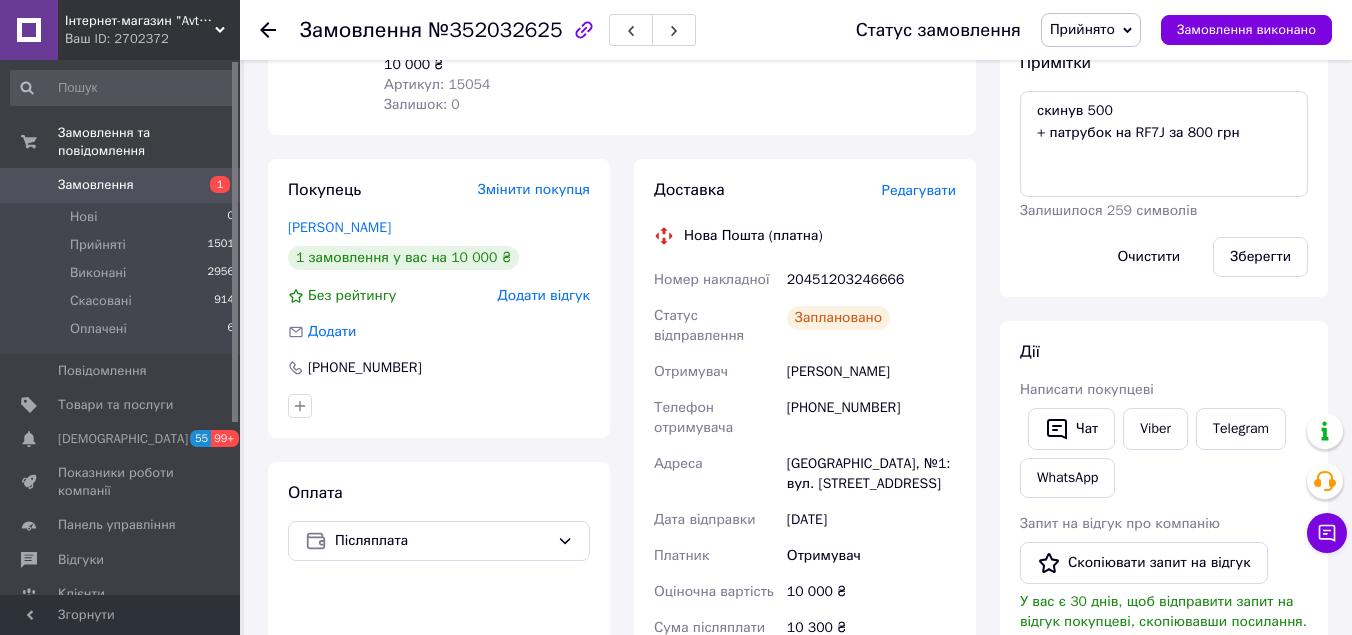 click on "20451203246666" at bounding box center [871, 280] 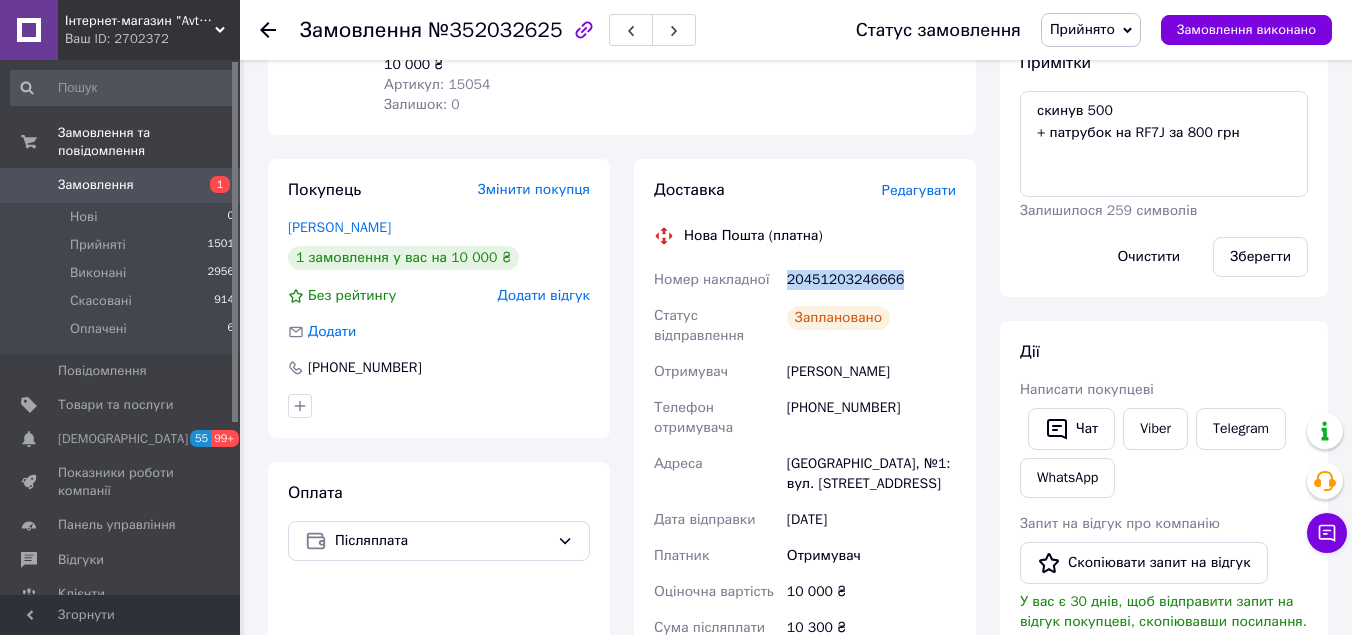click on "20451203246666" at bounding box center (871, 280) 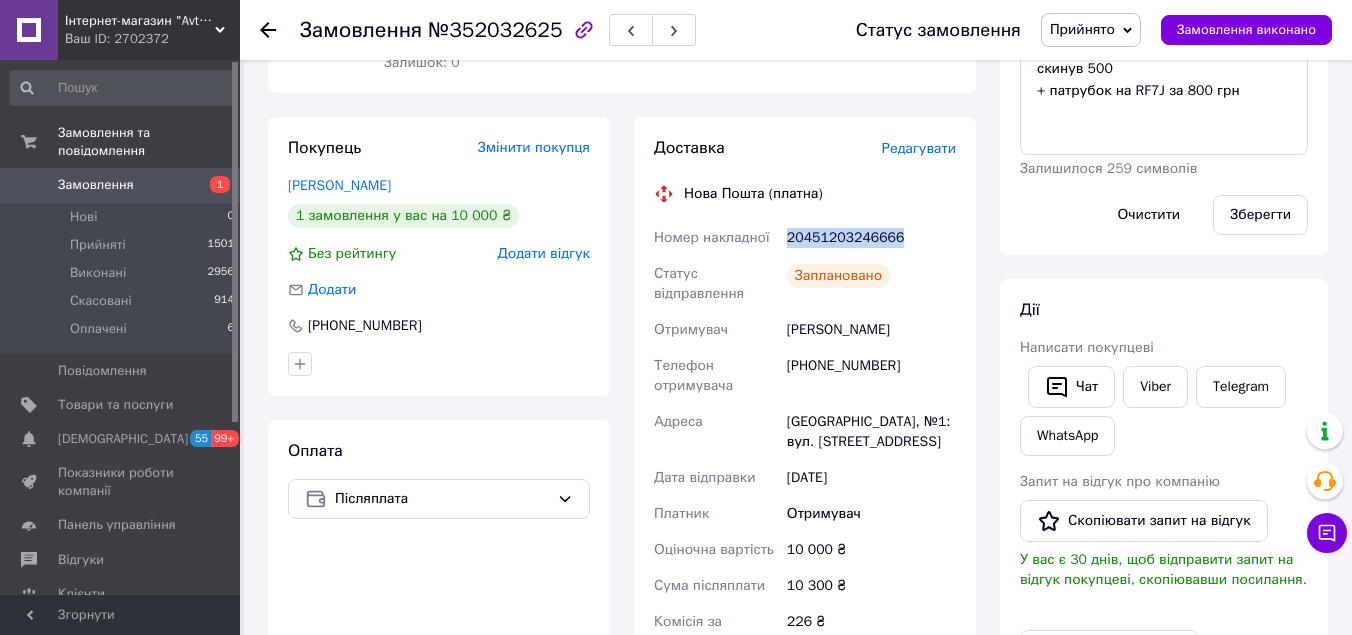 scroll, scrollTop: 0, scrollLeft: 0, axis: both 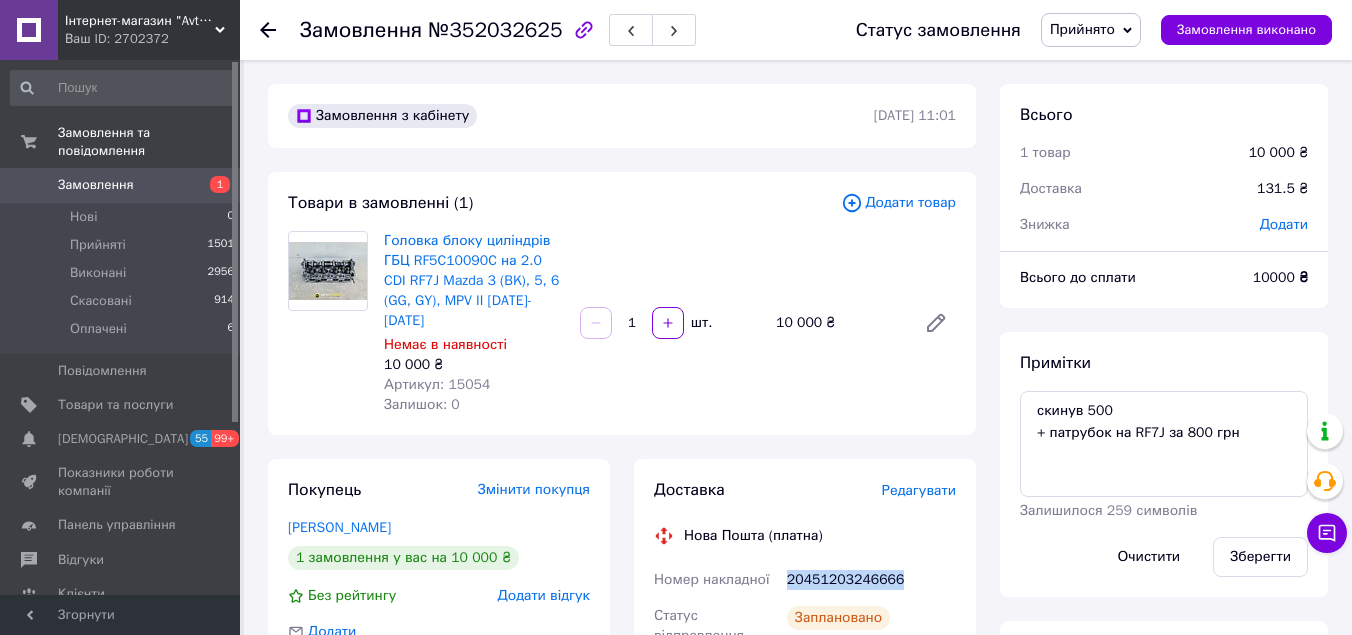 click on "Замовлення" at bounding box center (121, 185) 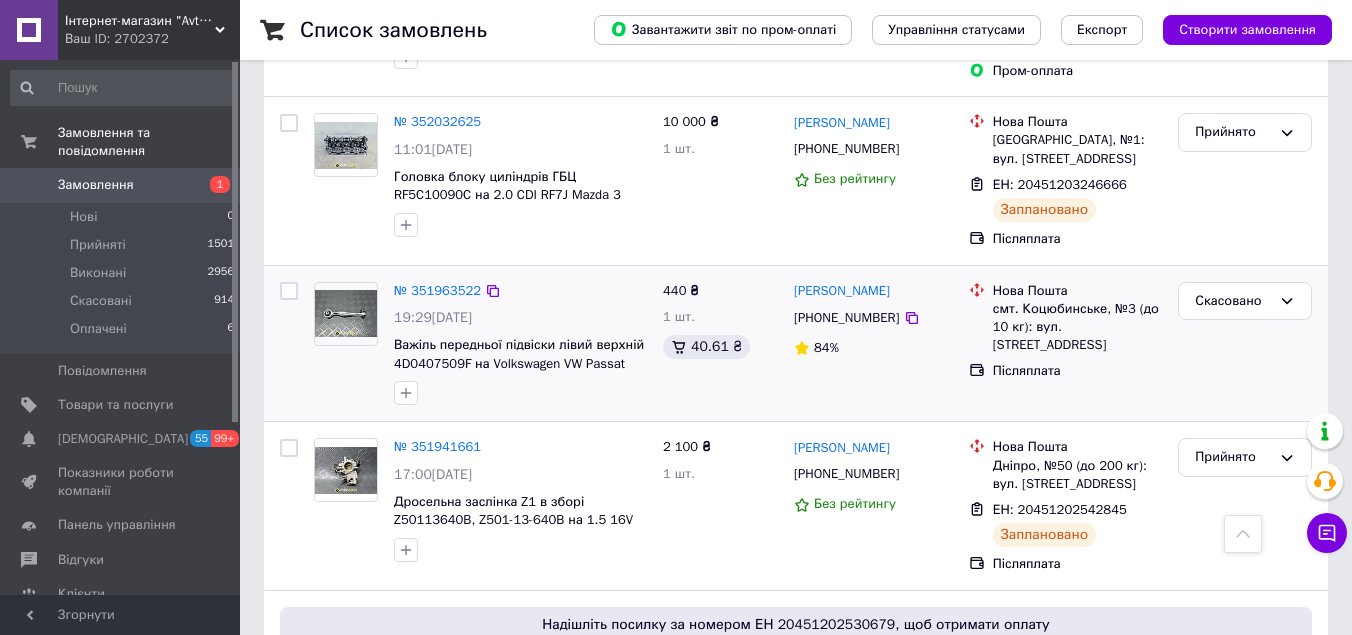 scroll, scrollTop: 1300, scrollLeft: 0, axis: vertical 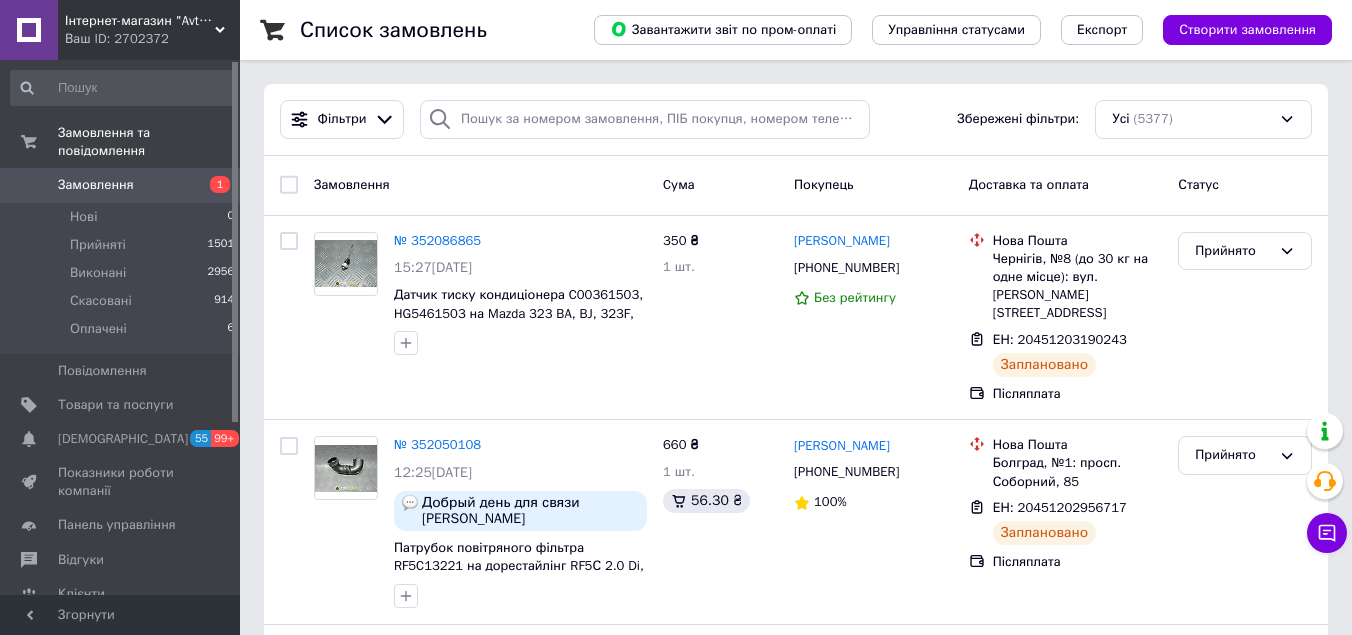 click on "Замовлення" at bounding box center (121, 185) 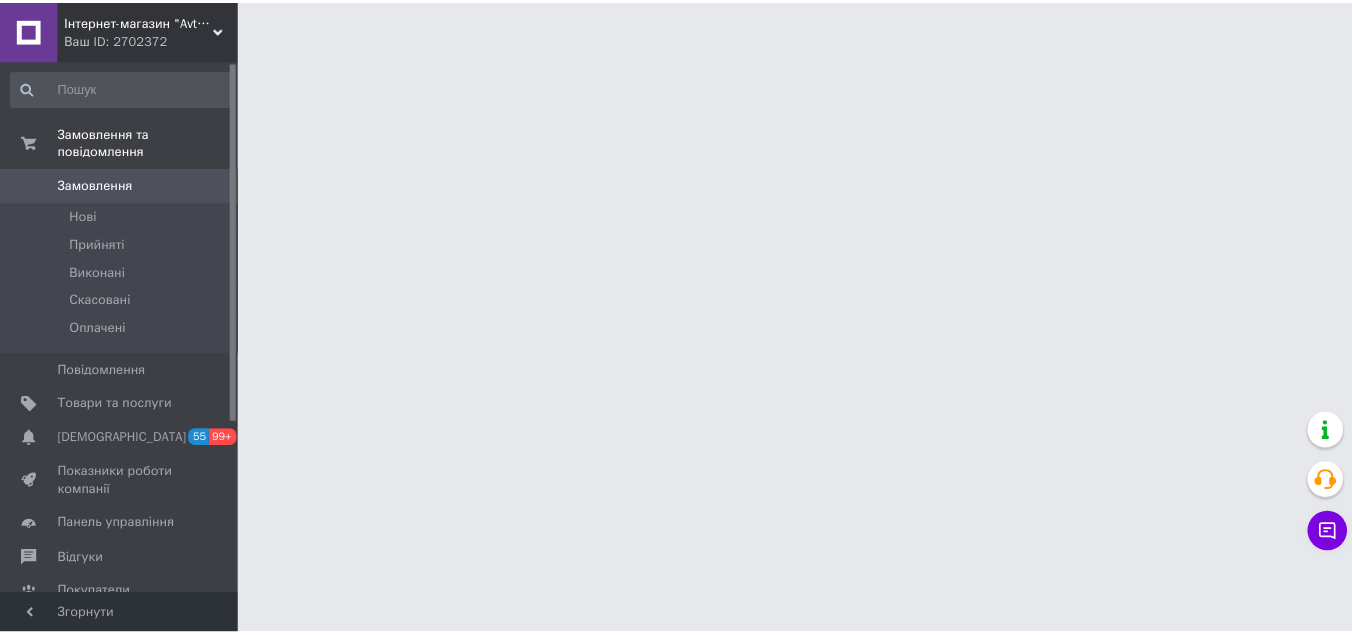 scroll, scrollTop: 0, scrollLeft: 0, axis: both 